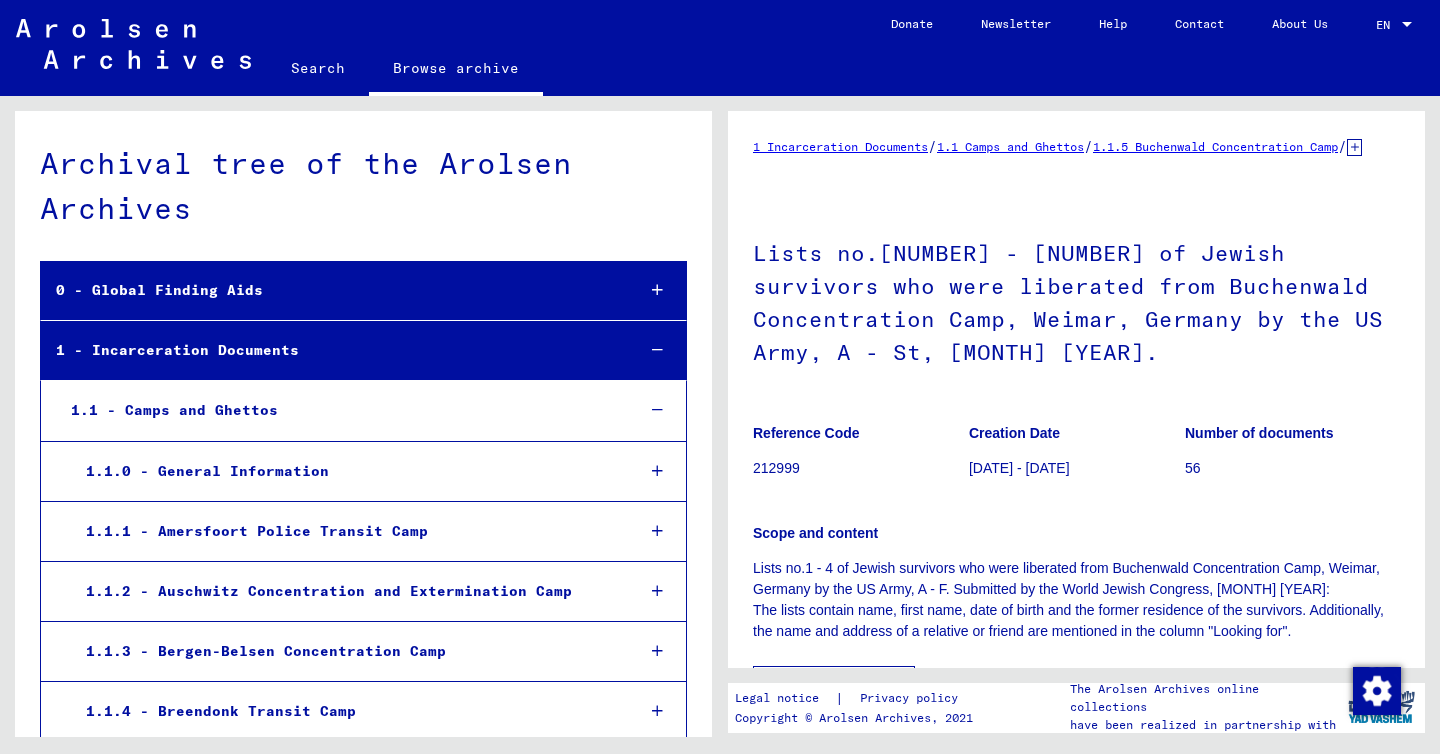 scroll, scrollTop: 0, scrollLeft: 0, axis: both 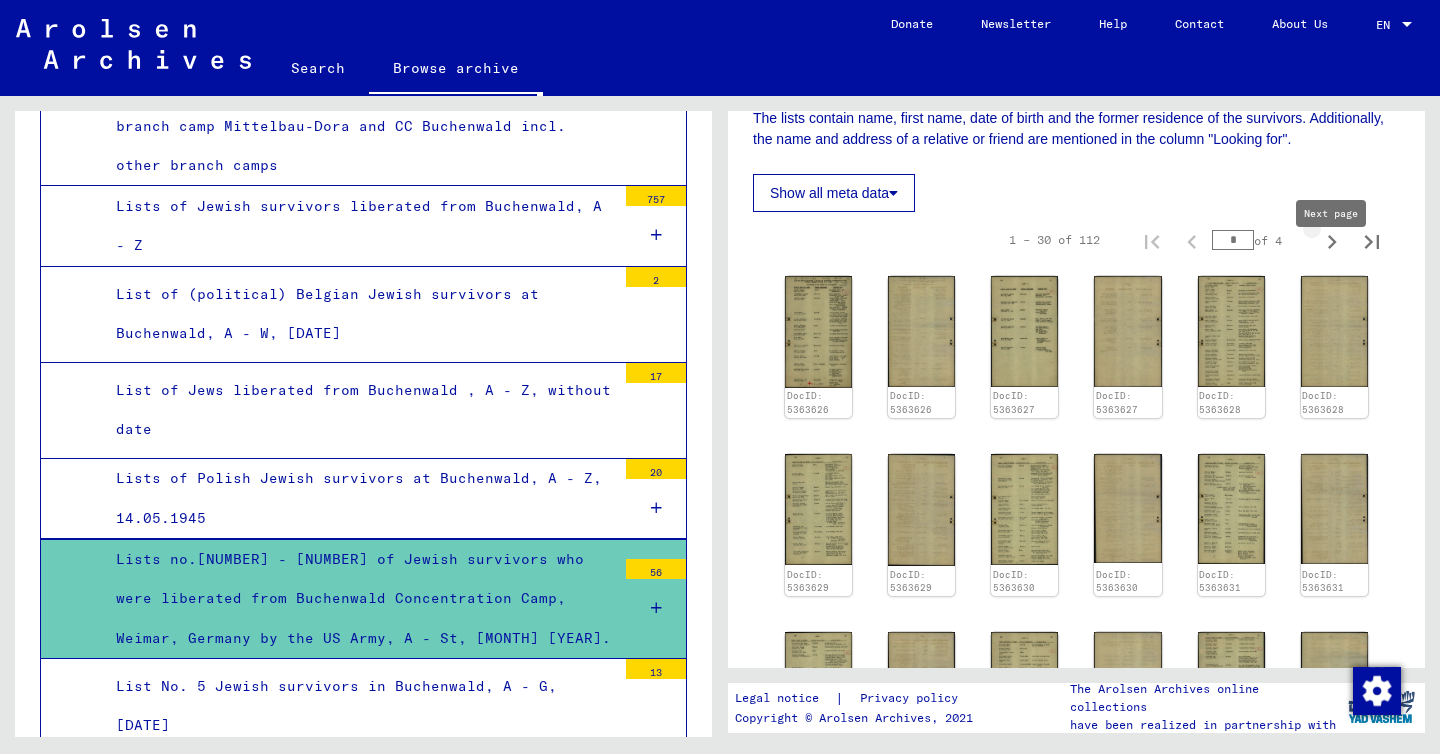 click 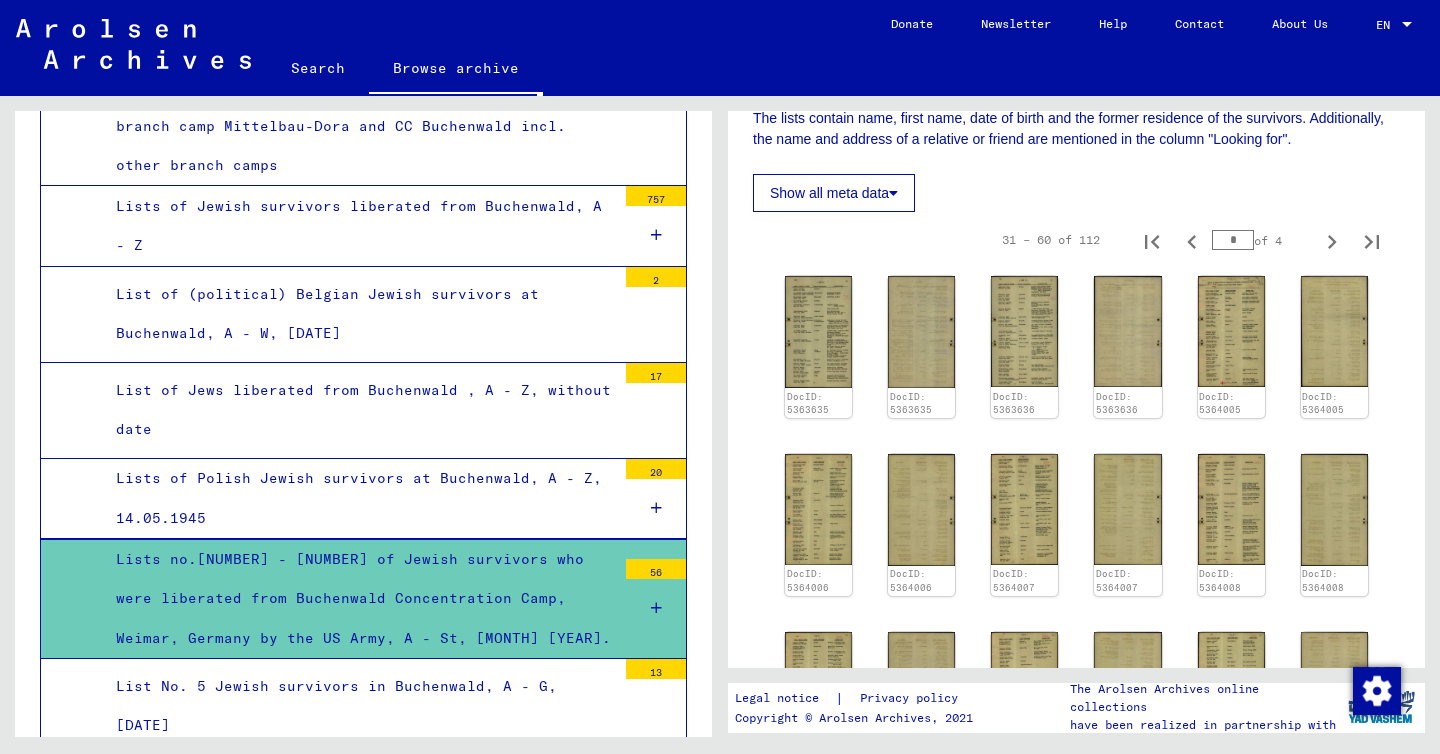click 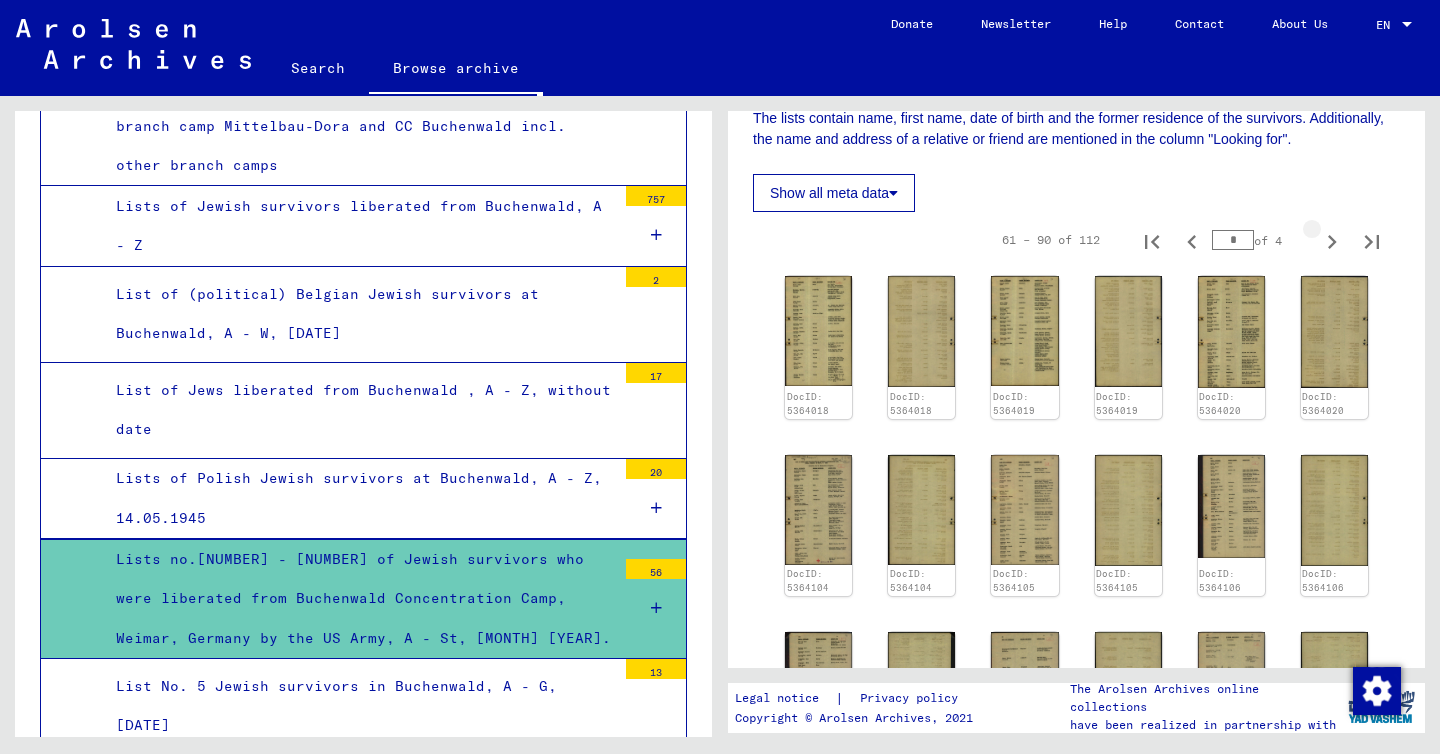 click 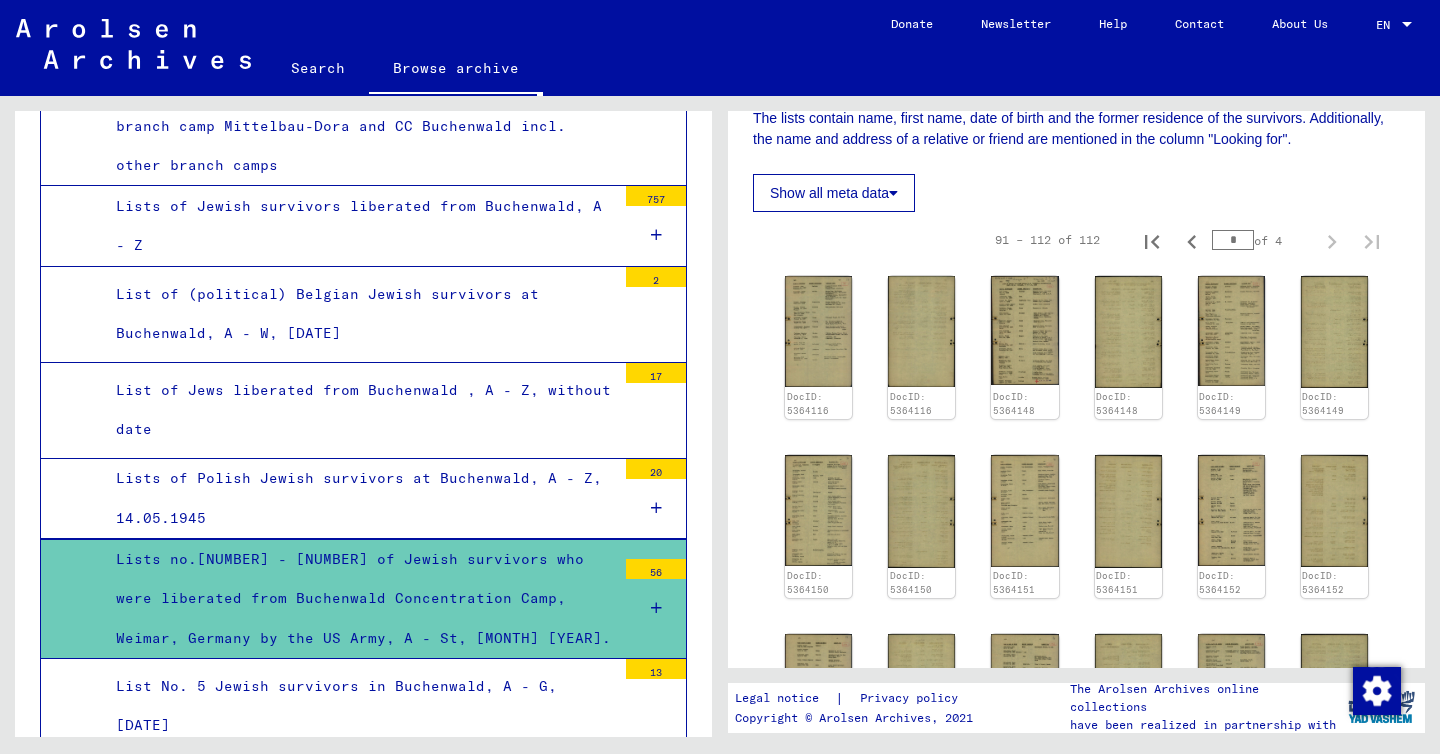 click 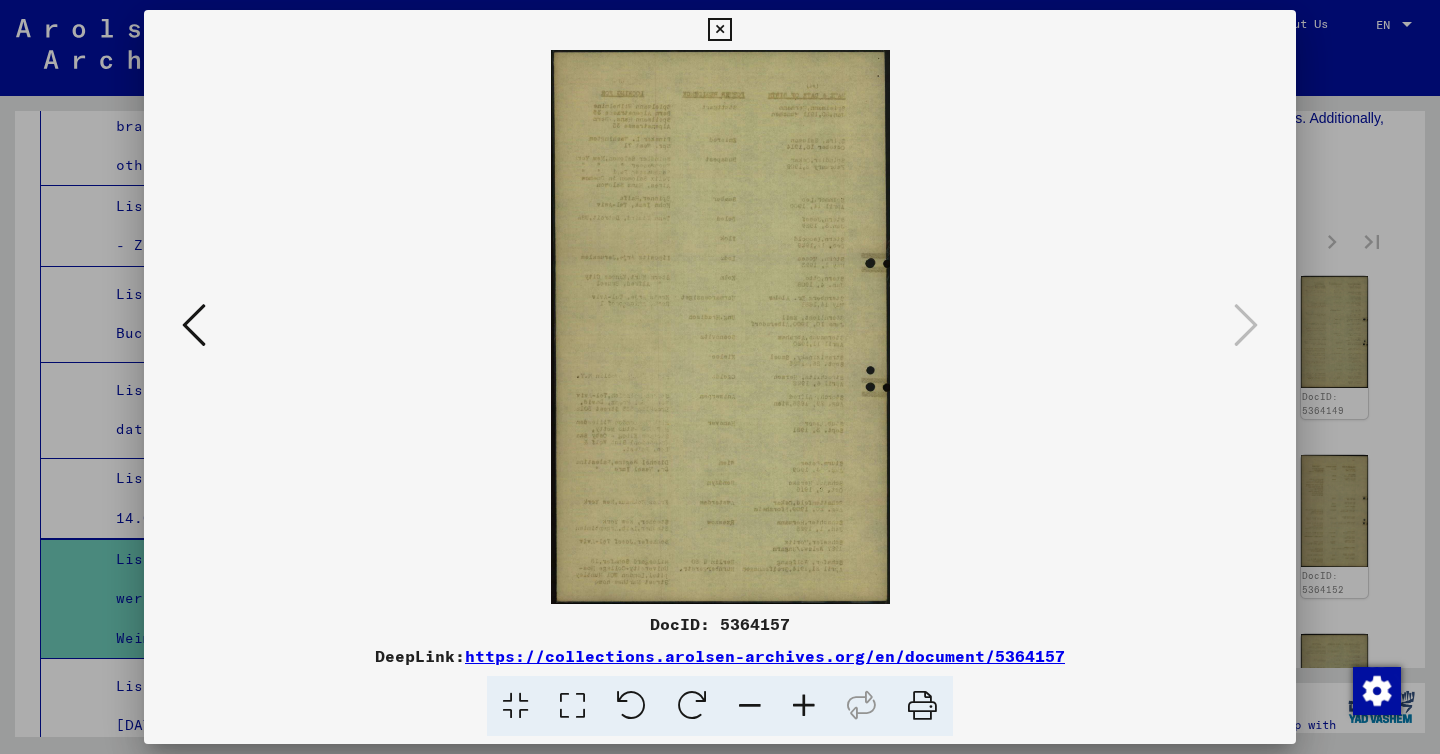 click at bounding box center [720, 327] 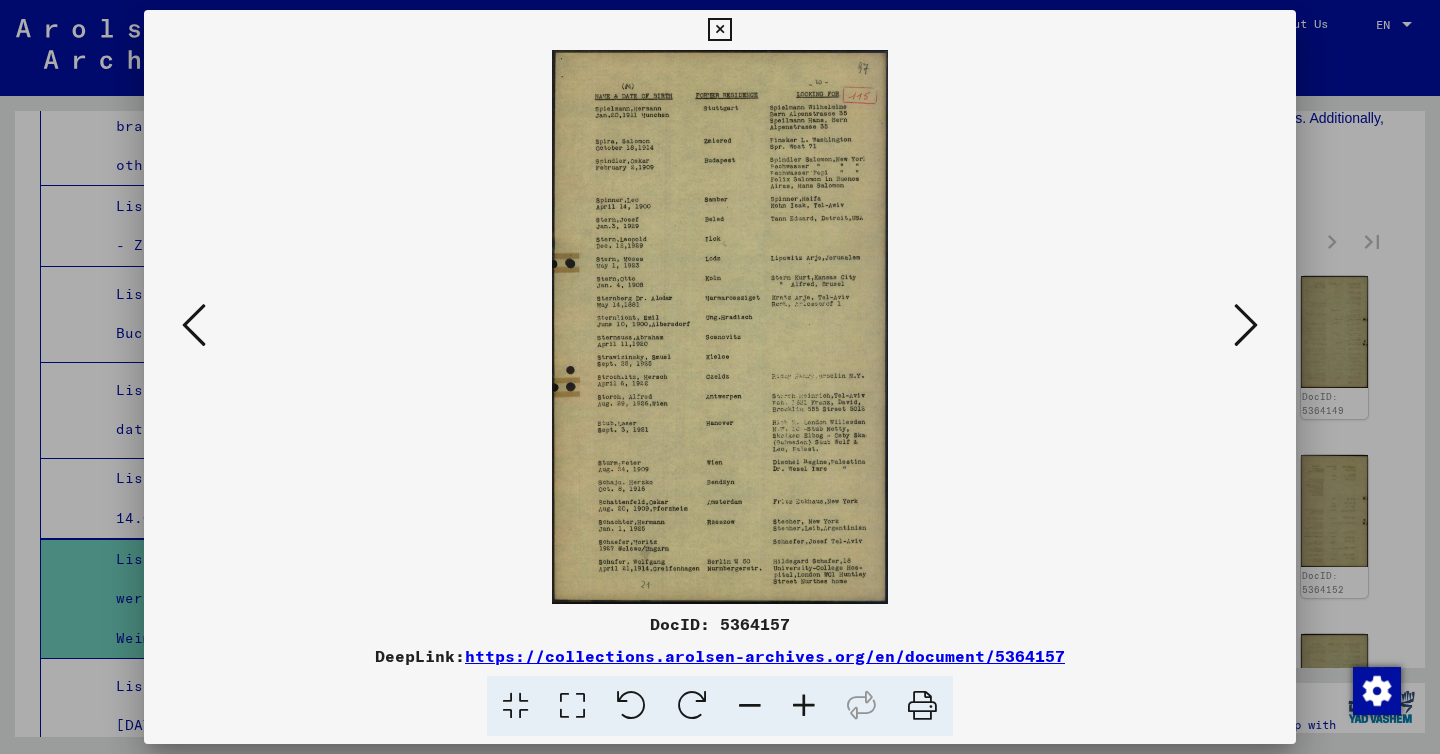 click at bounding box center [1246, 325] 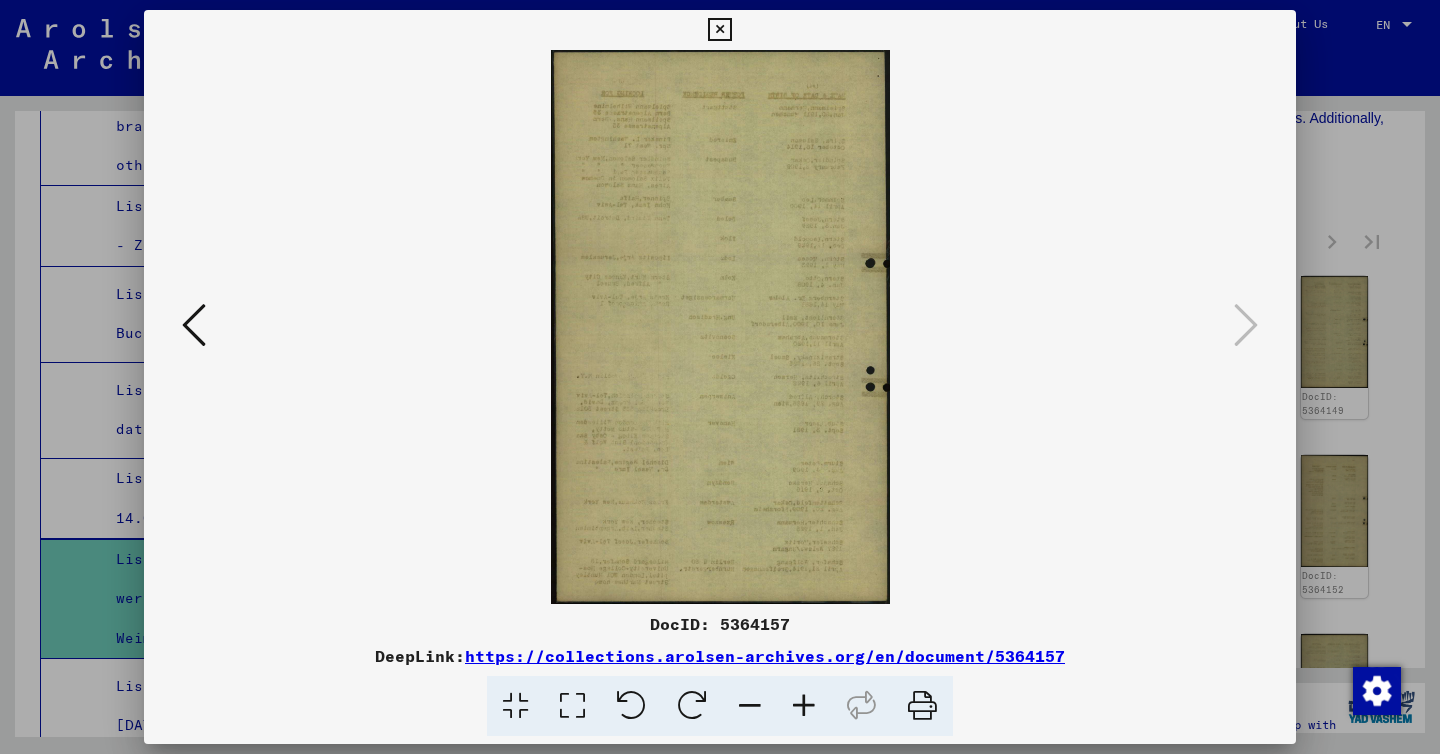 click at bounding box center [194, 325] 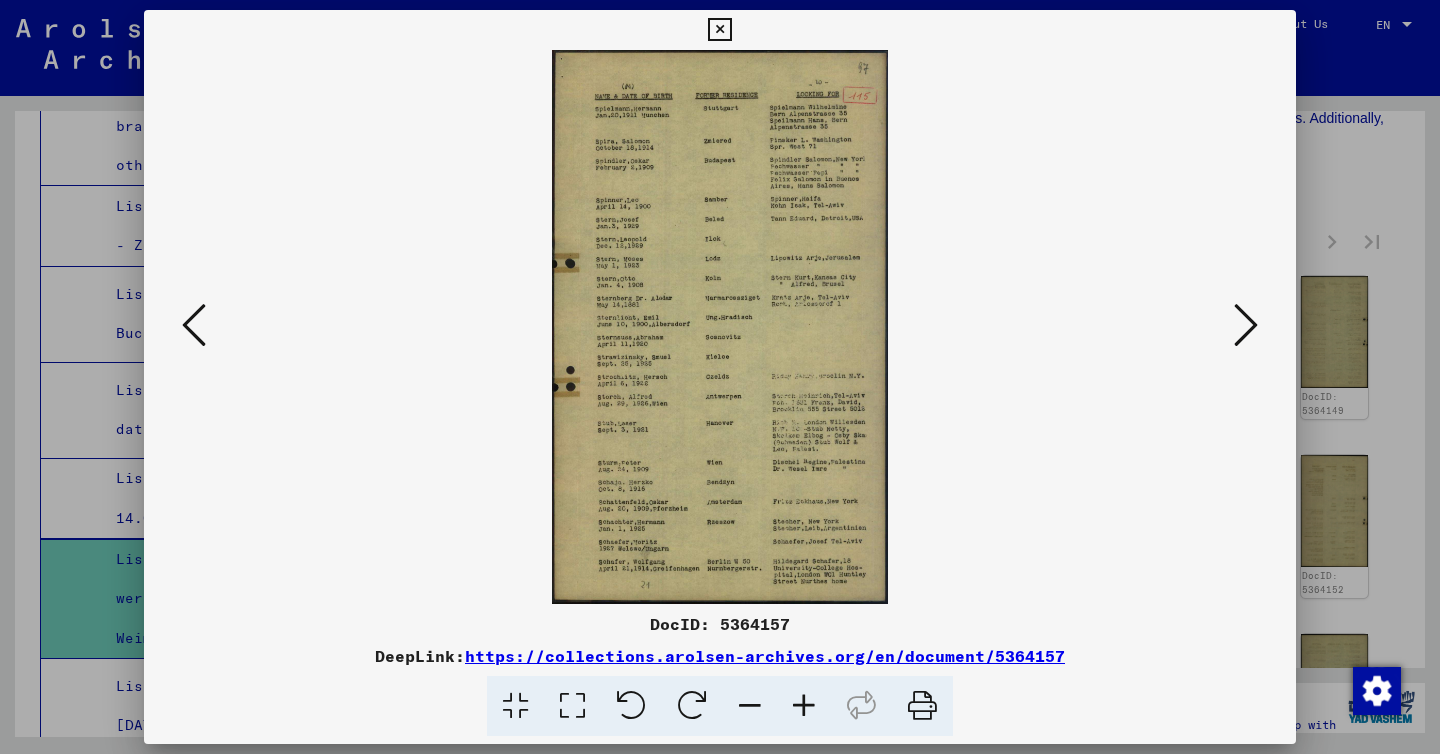 click at bounding box center (194, 325) 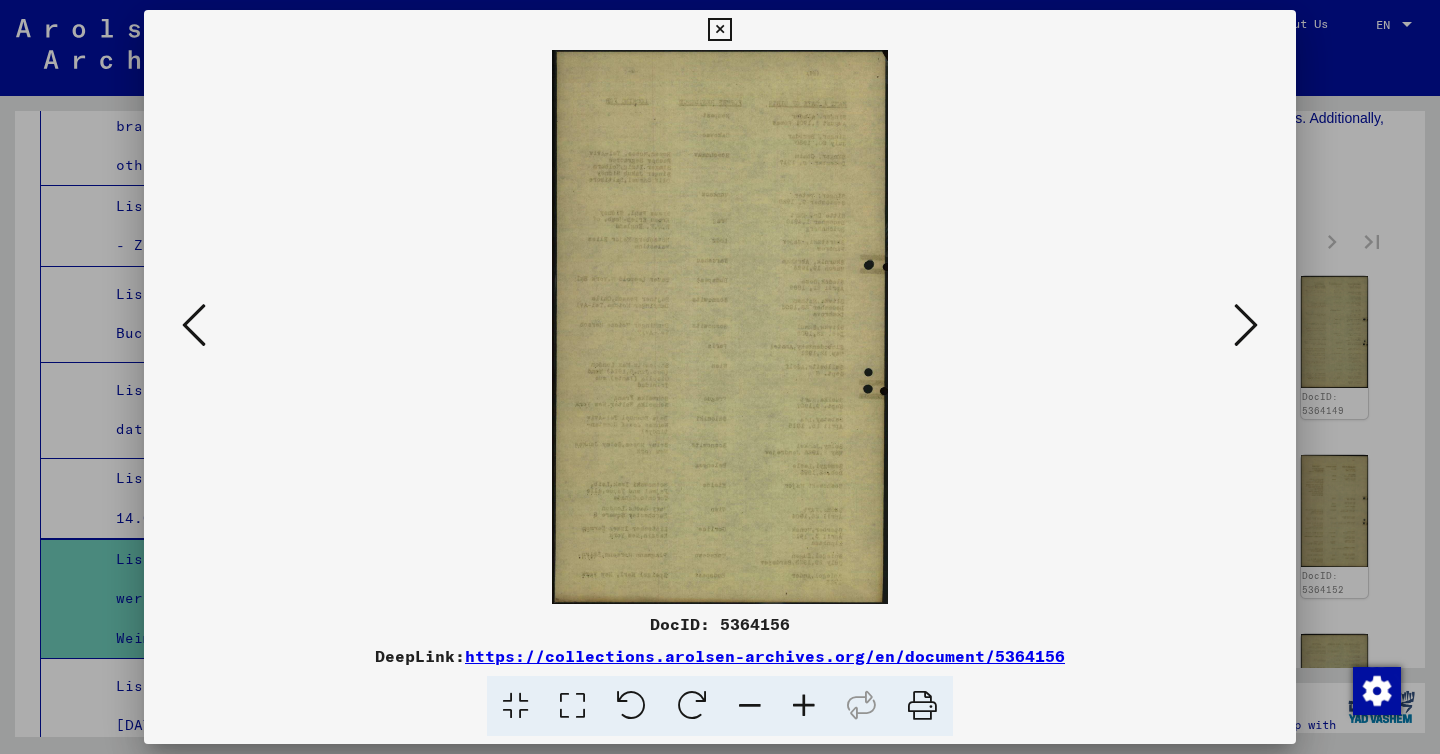 click at bounding box center (194, 325) 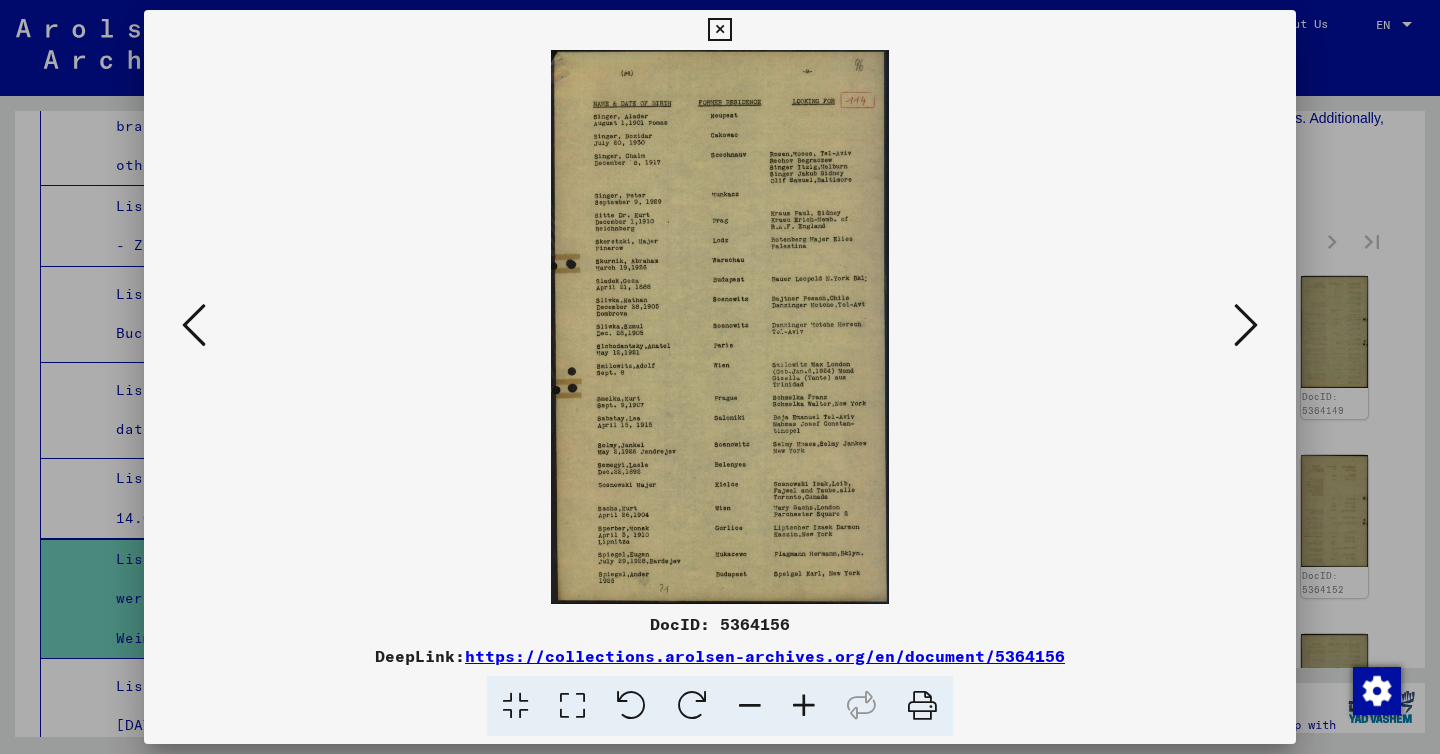 click at bounding box center (194, 325) 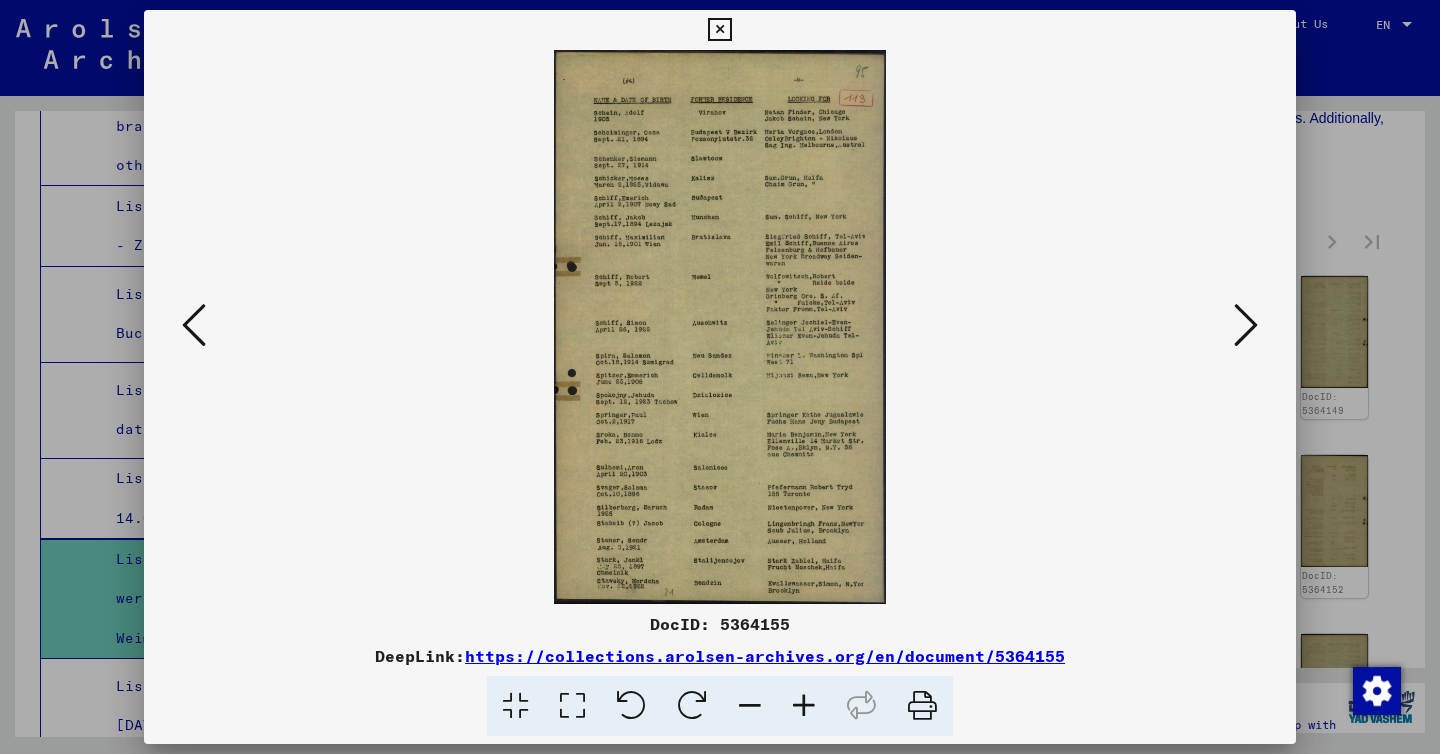 click at bounding box center [194, 325] 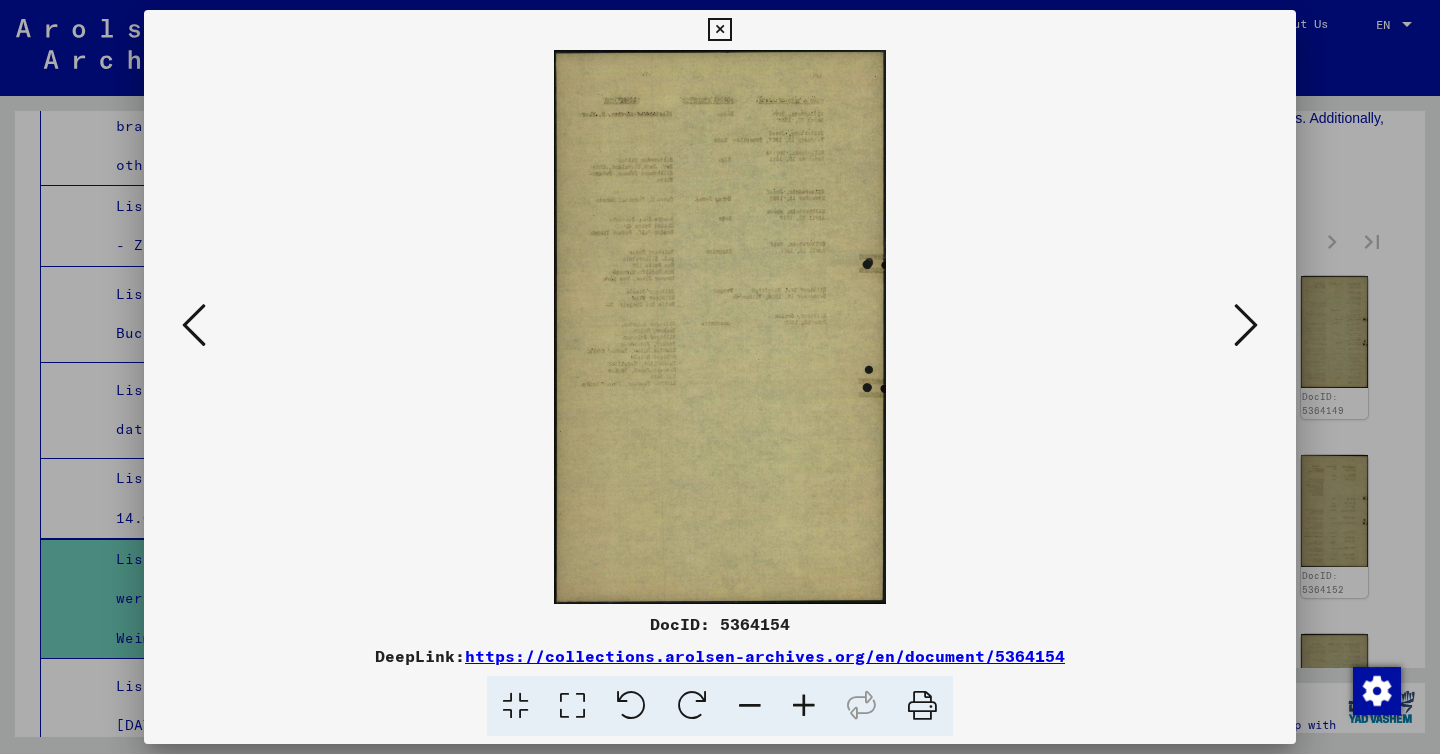 click at bounding box center [720, 327] 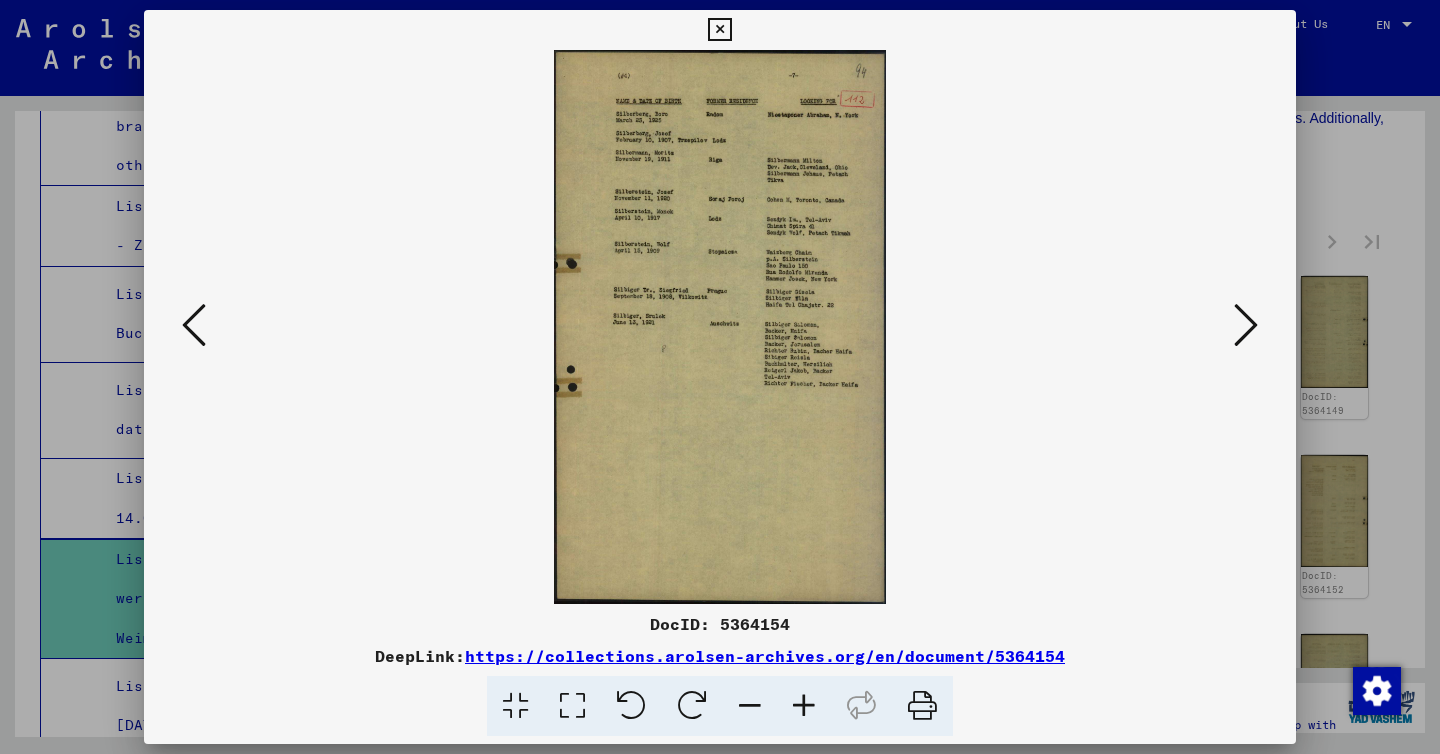 click at bounding box center [719, 30] 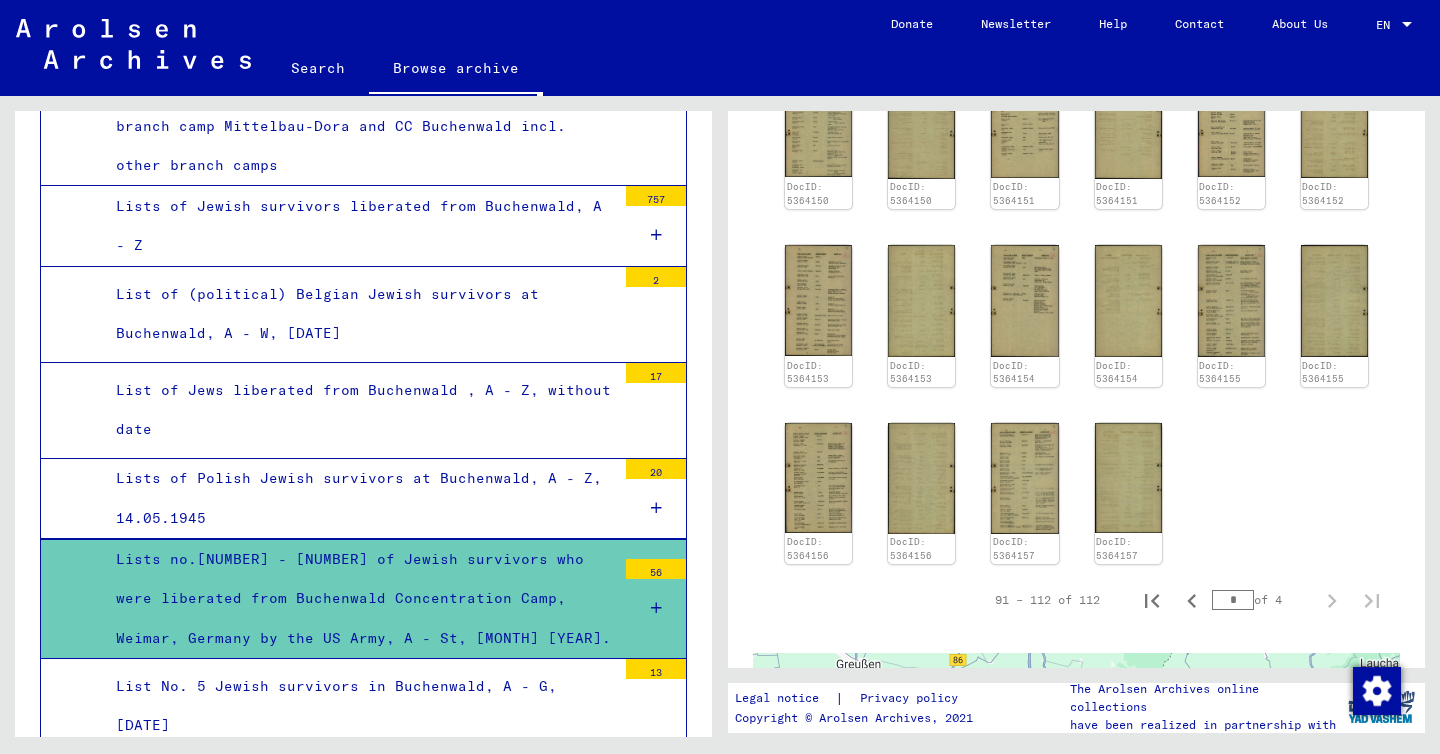 scroll, scrollTop: 896, scrollLeft: 0, axis: vertical 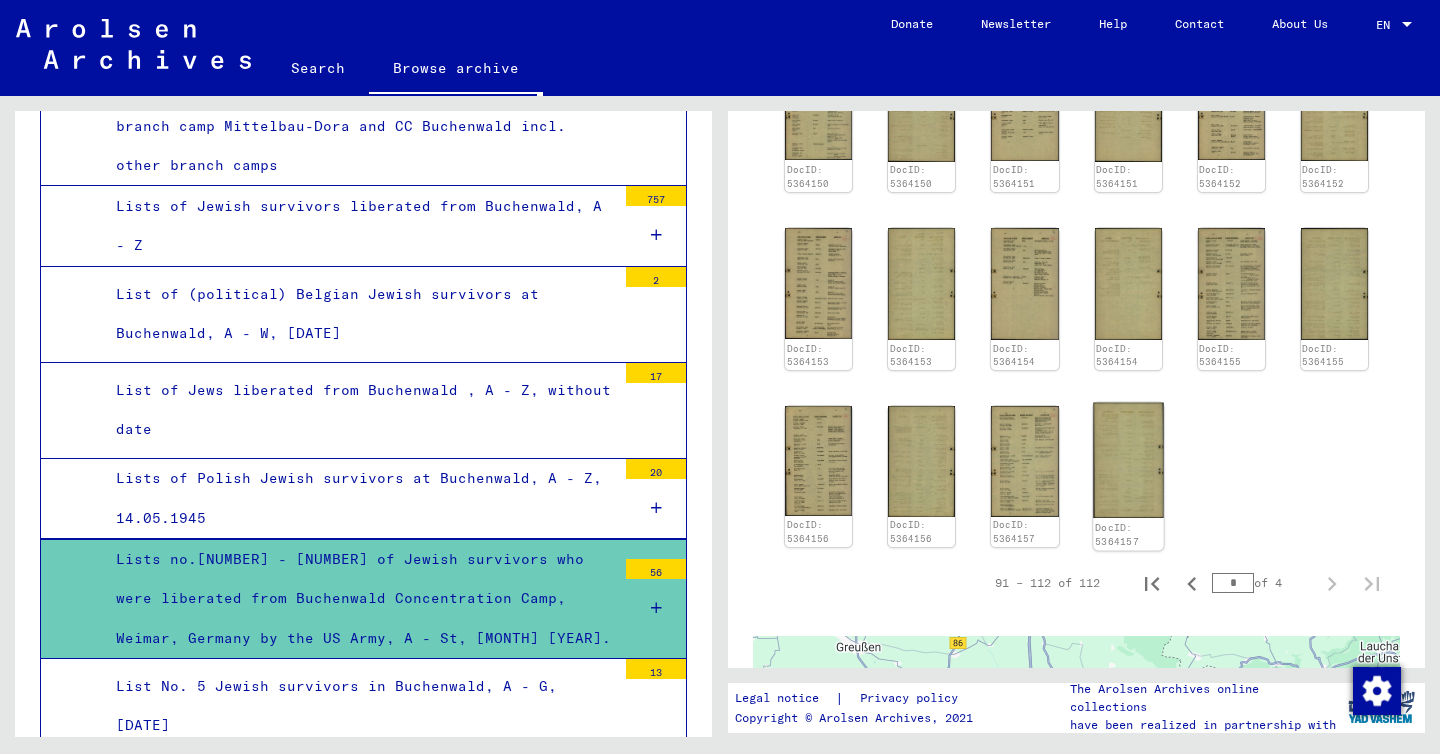 click 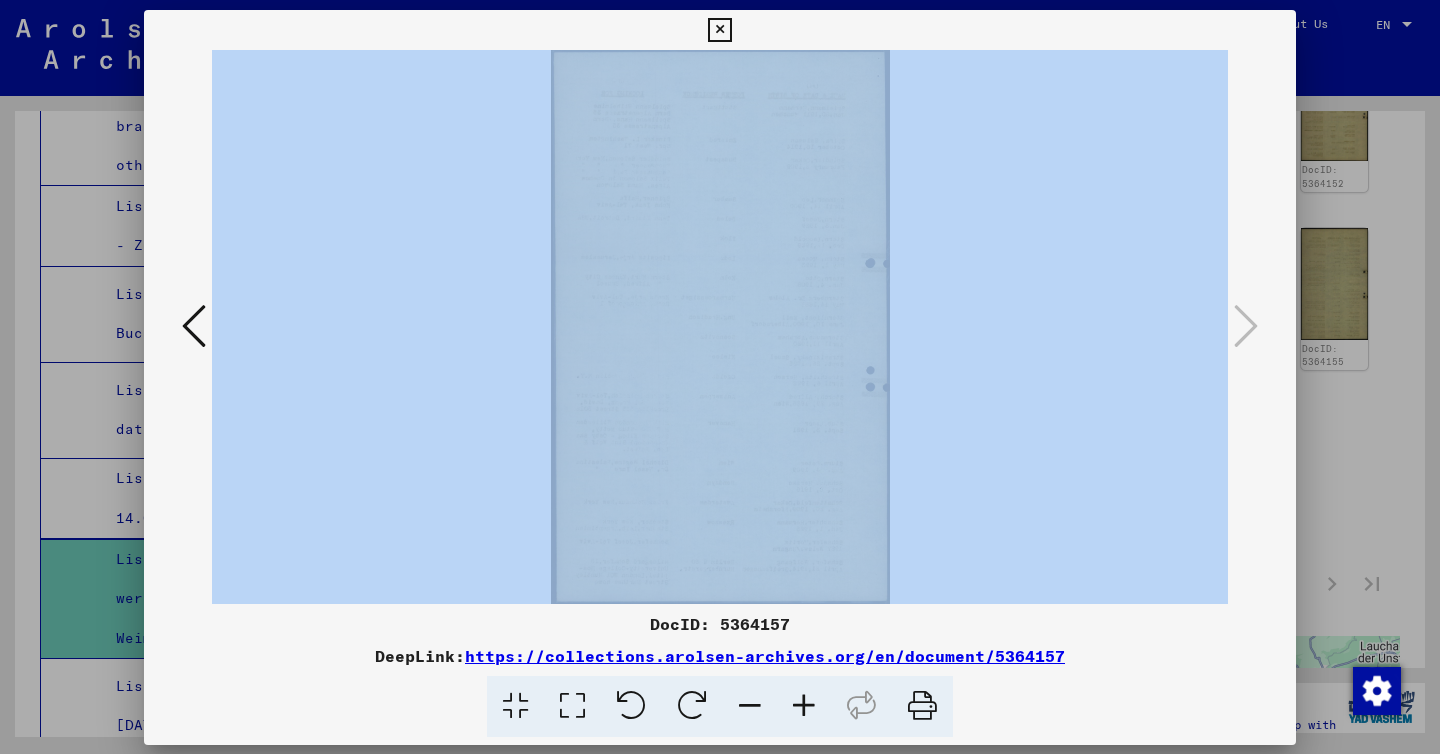 click at bounding box center (720, 327) 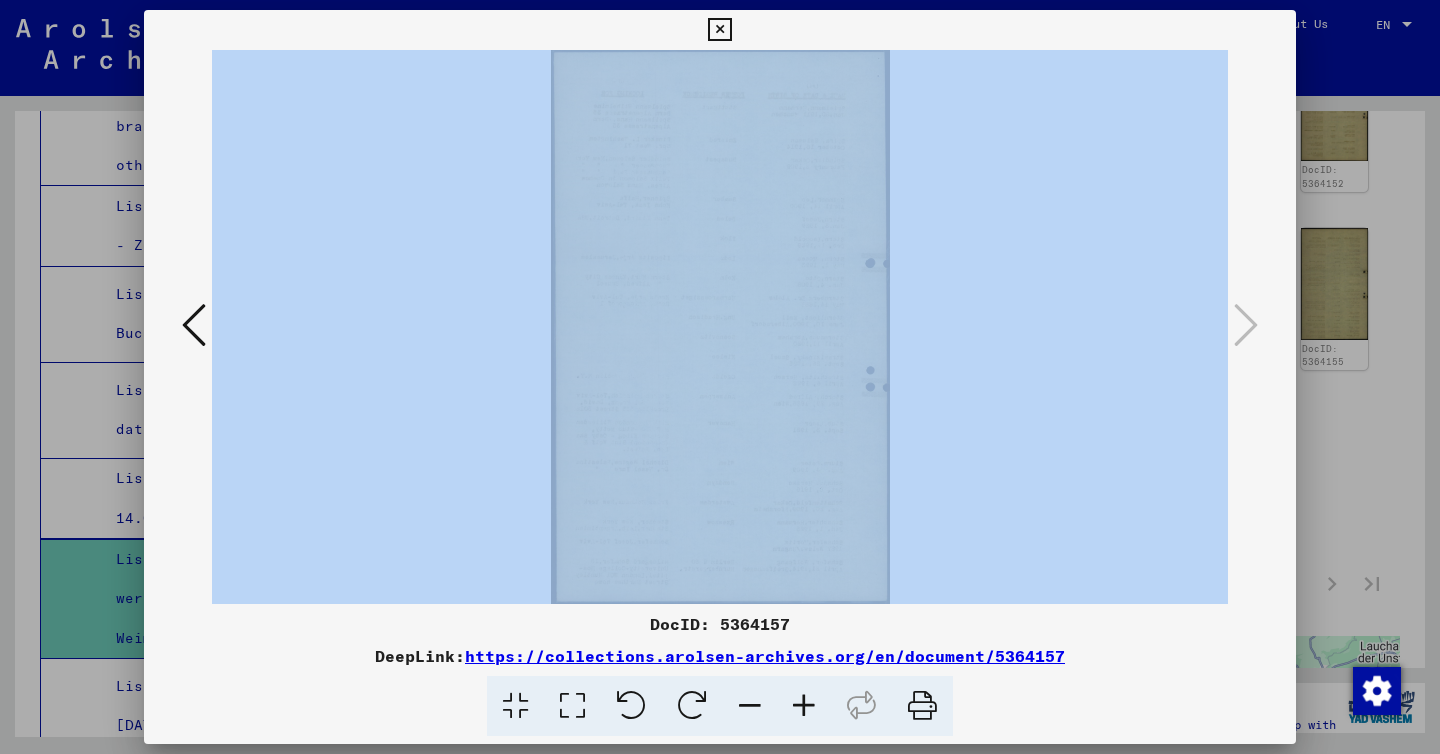 click at bounding box center [720, 327] 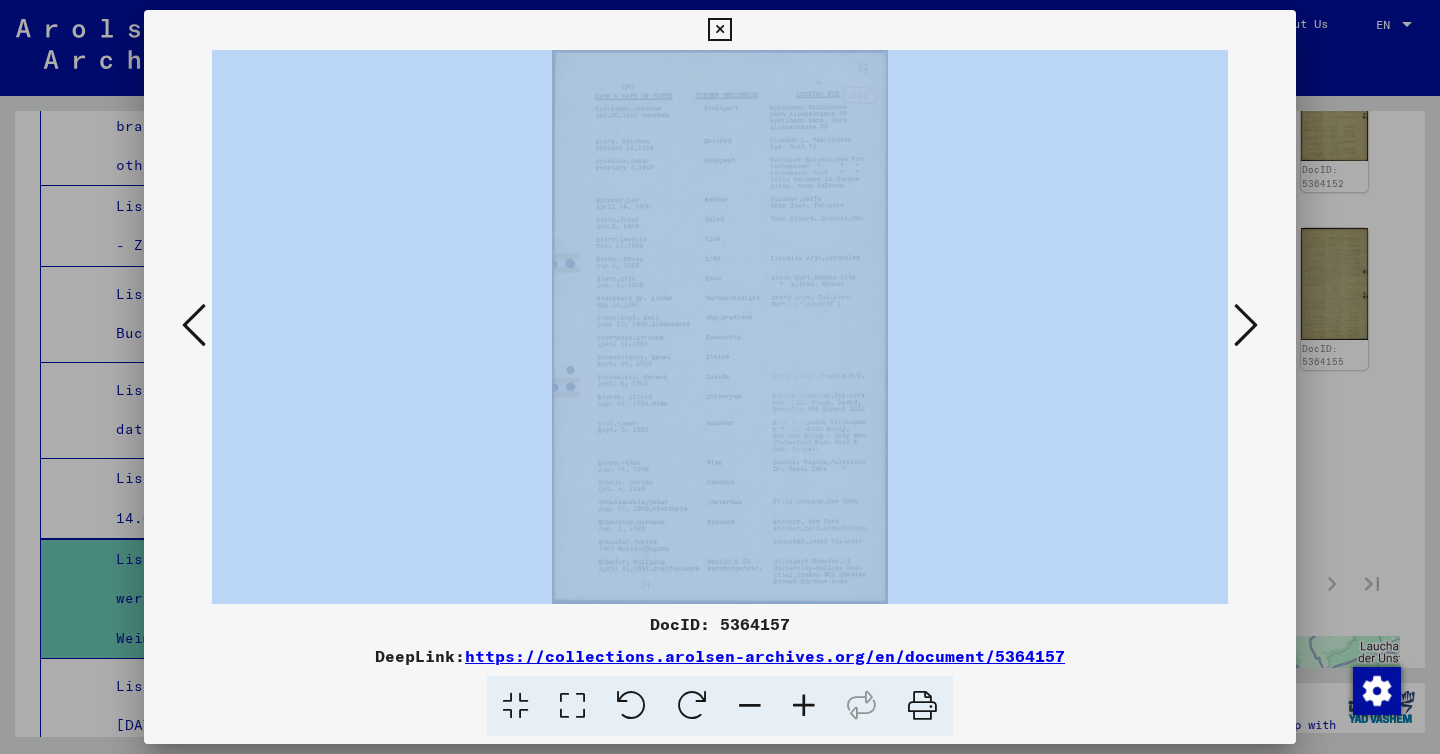 click at bounding box center (1246, 325) 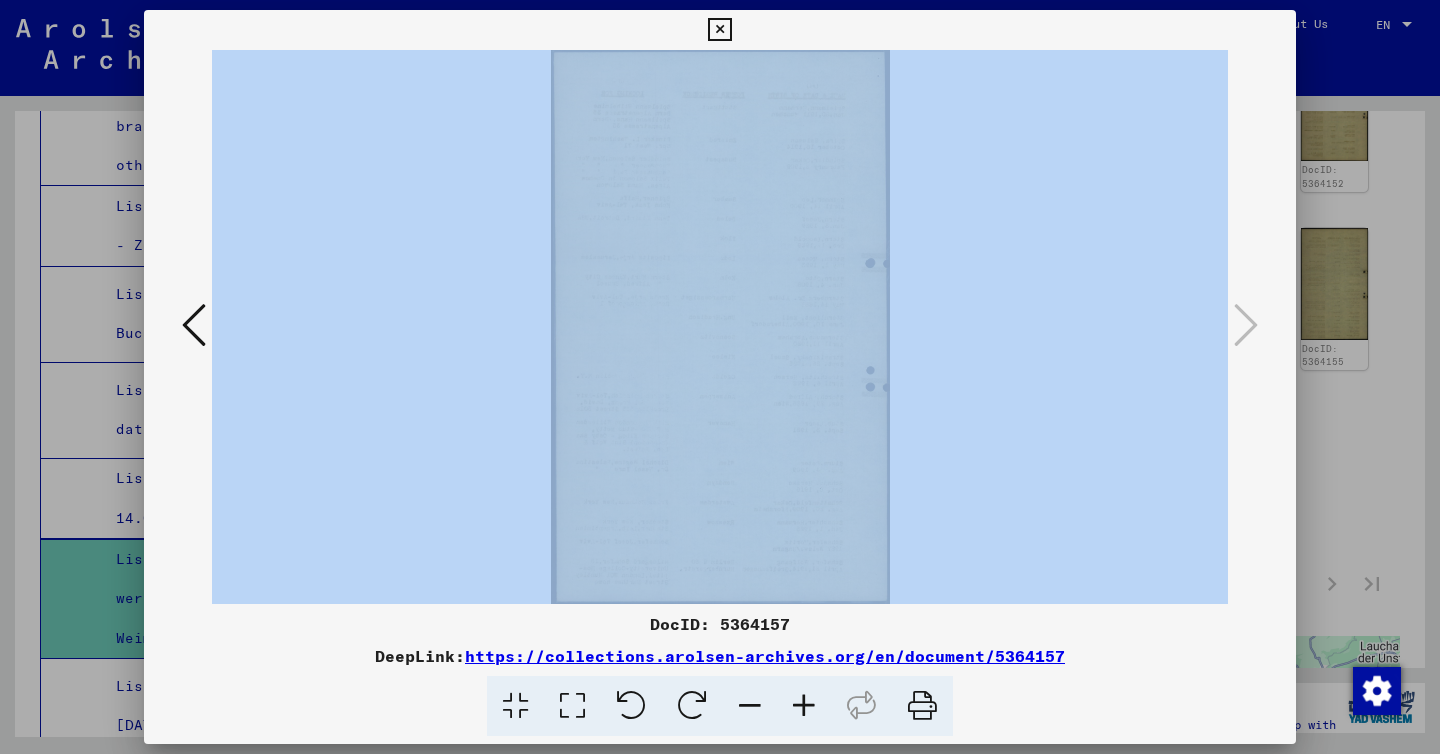click at bounding box center (719, 30) 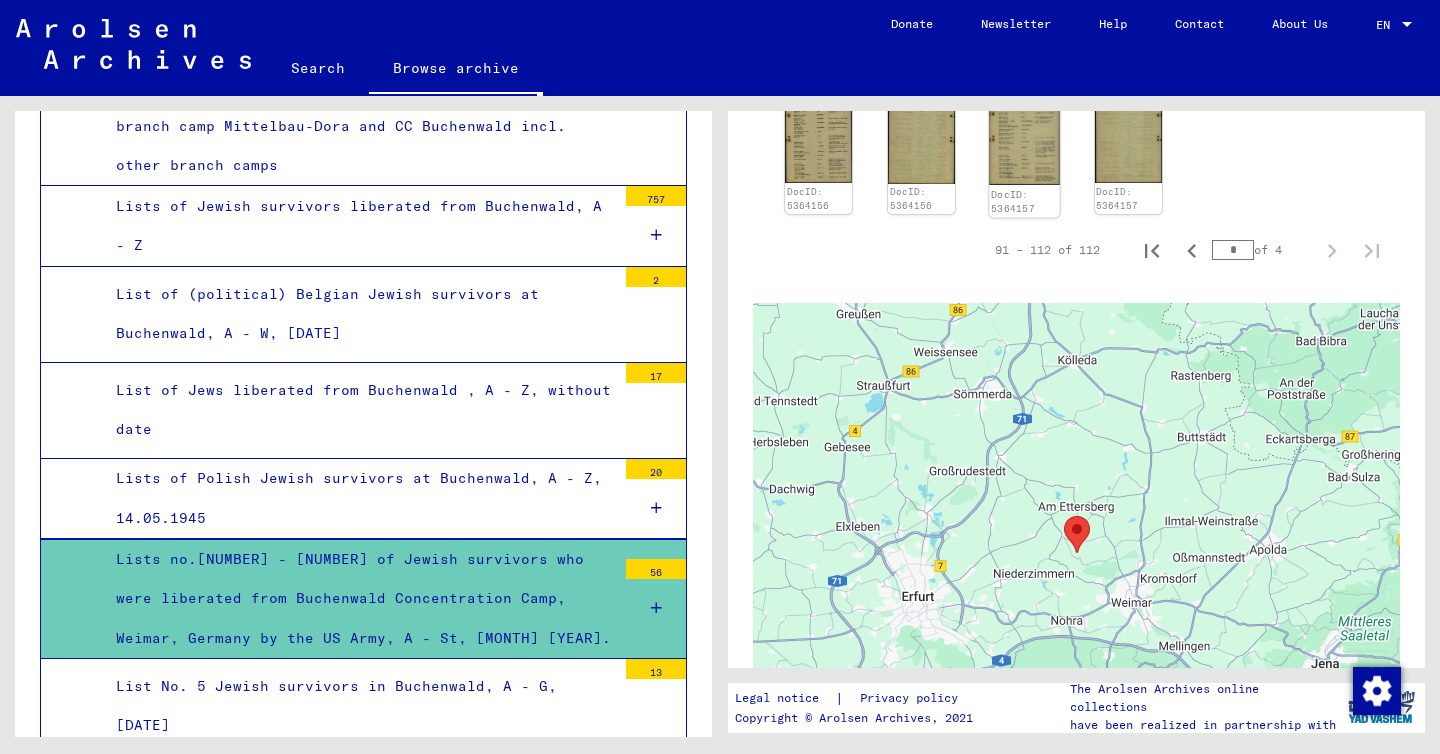 scroll, scrollTop: 1256, scrollLeft: 0, axis: vertical 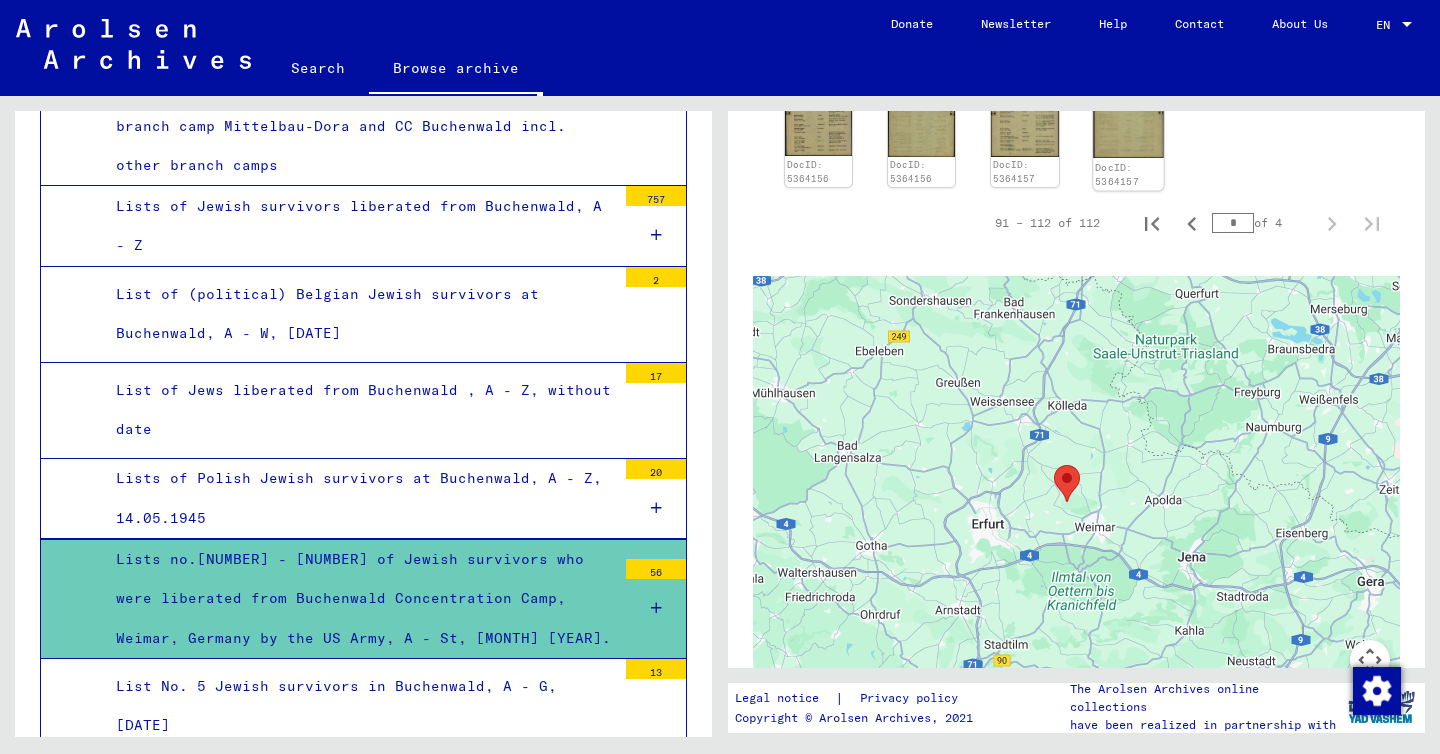 click 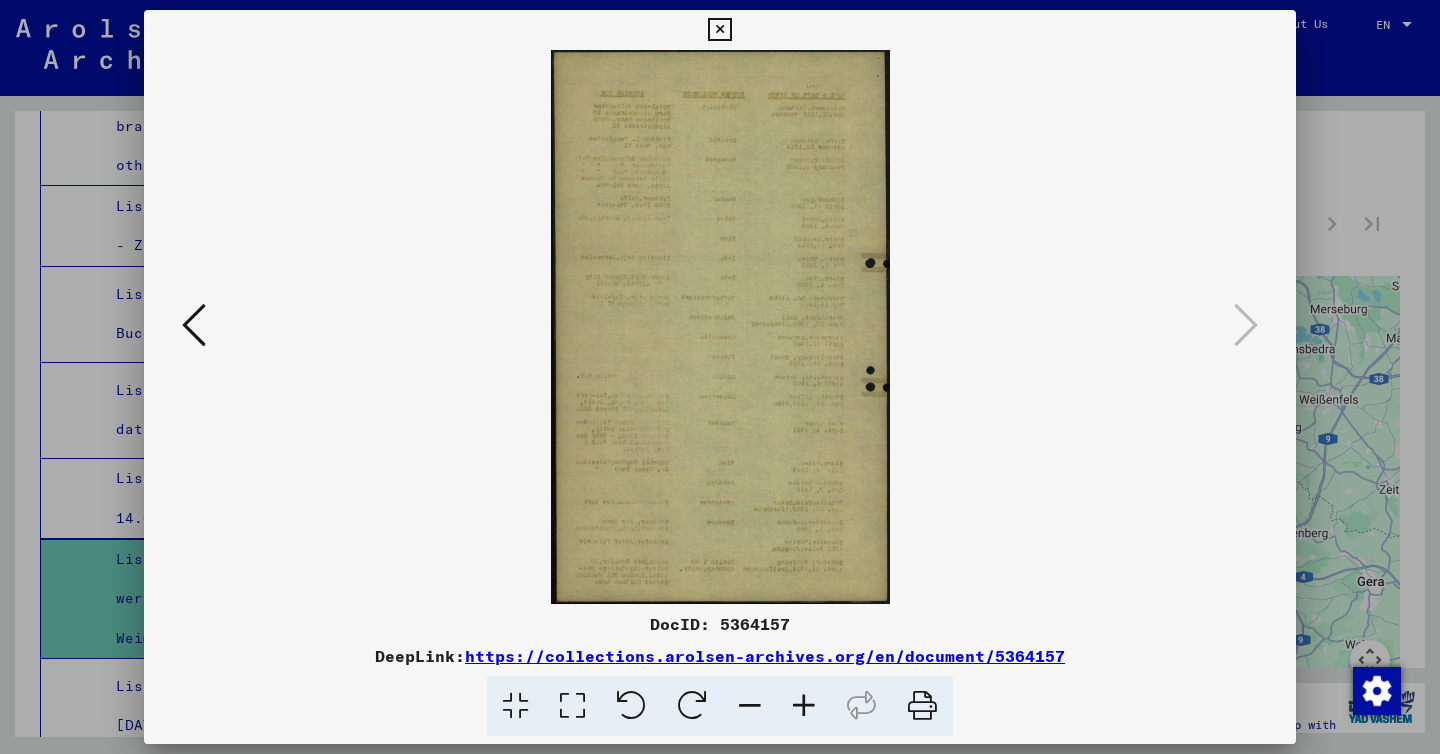 click at bounding box center [719, 30] 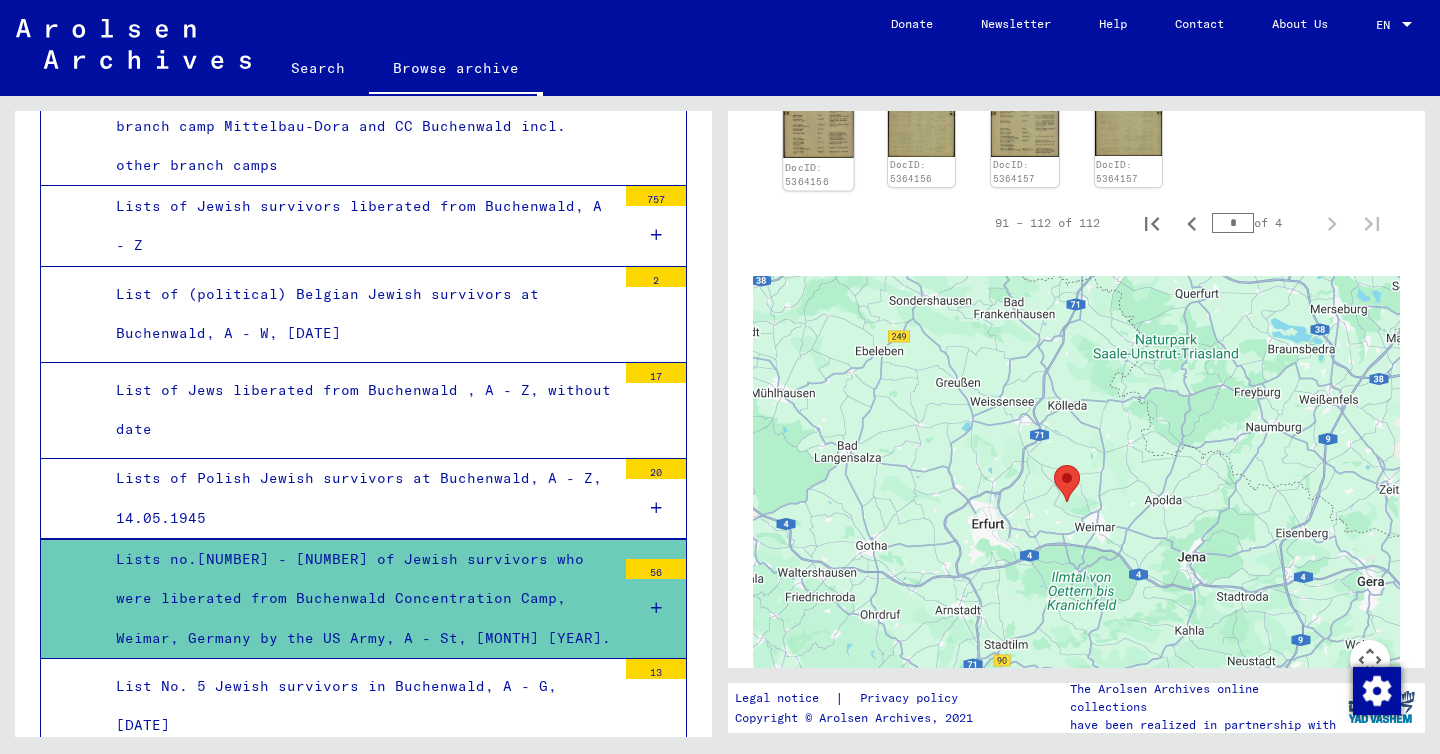 click 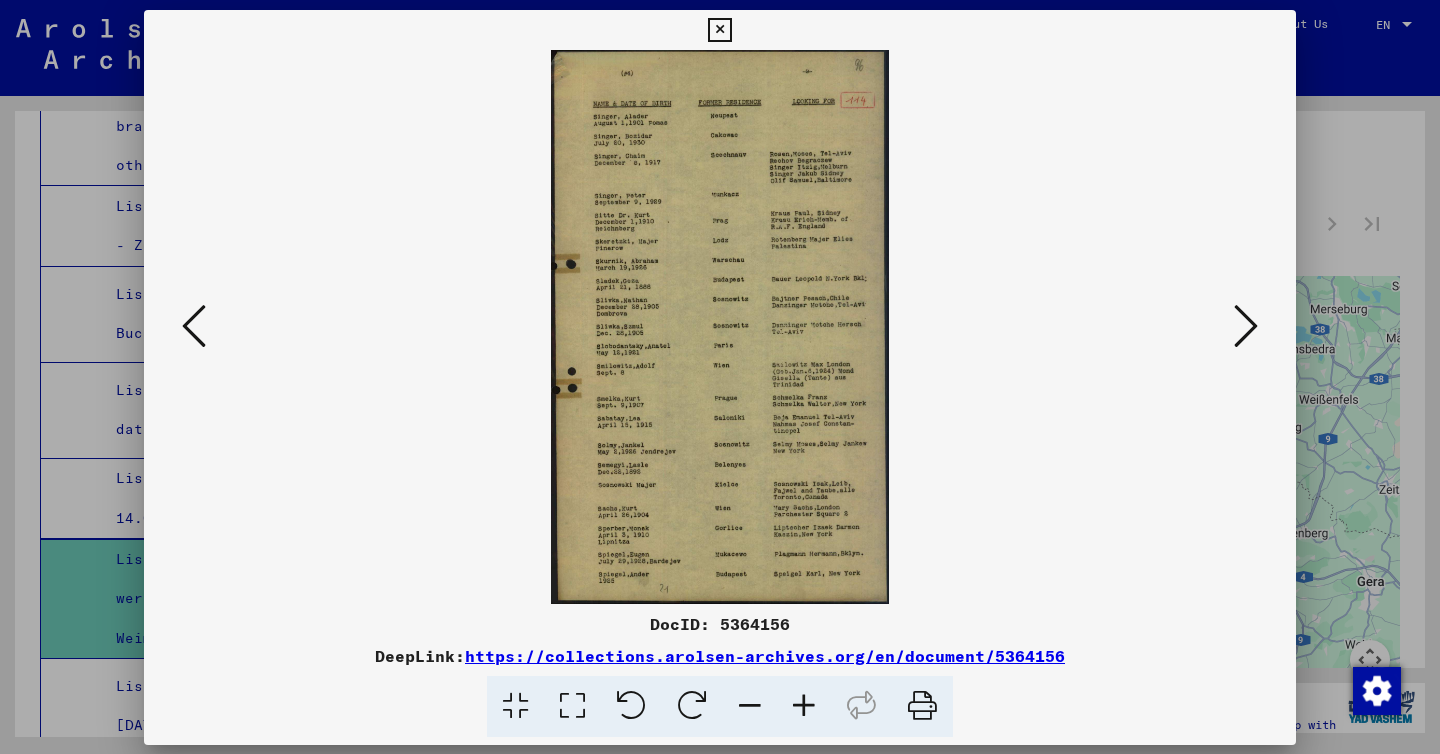 click at bounding box center (720, 327) 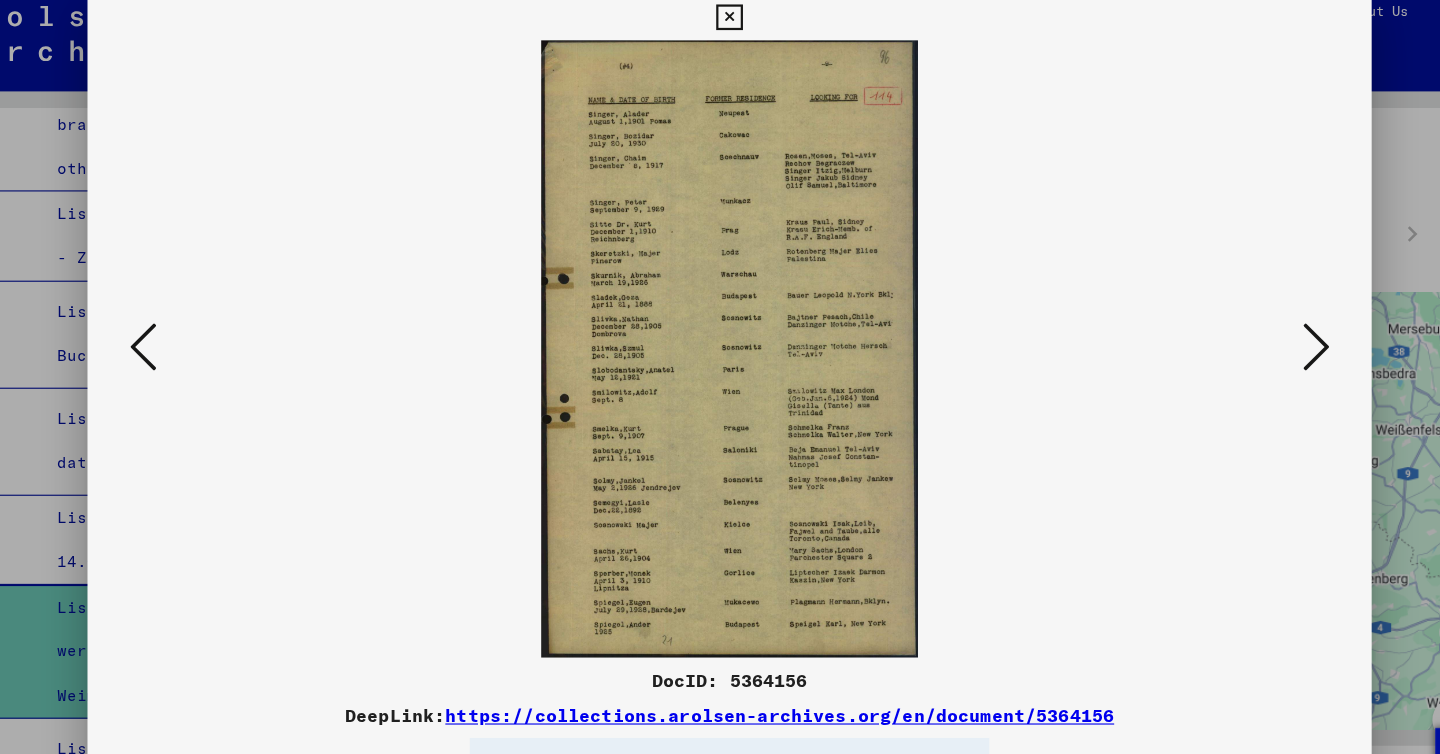 click at bounding box center [1246, 325] 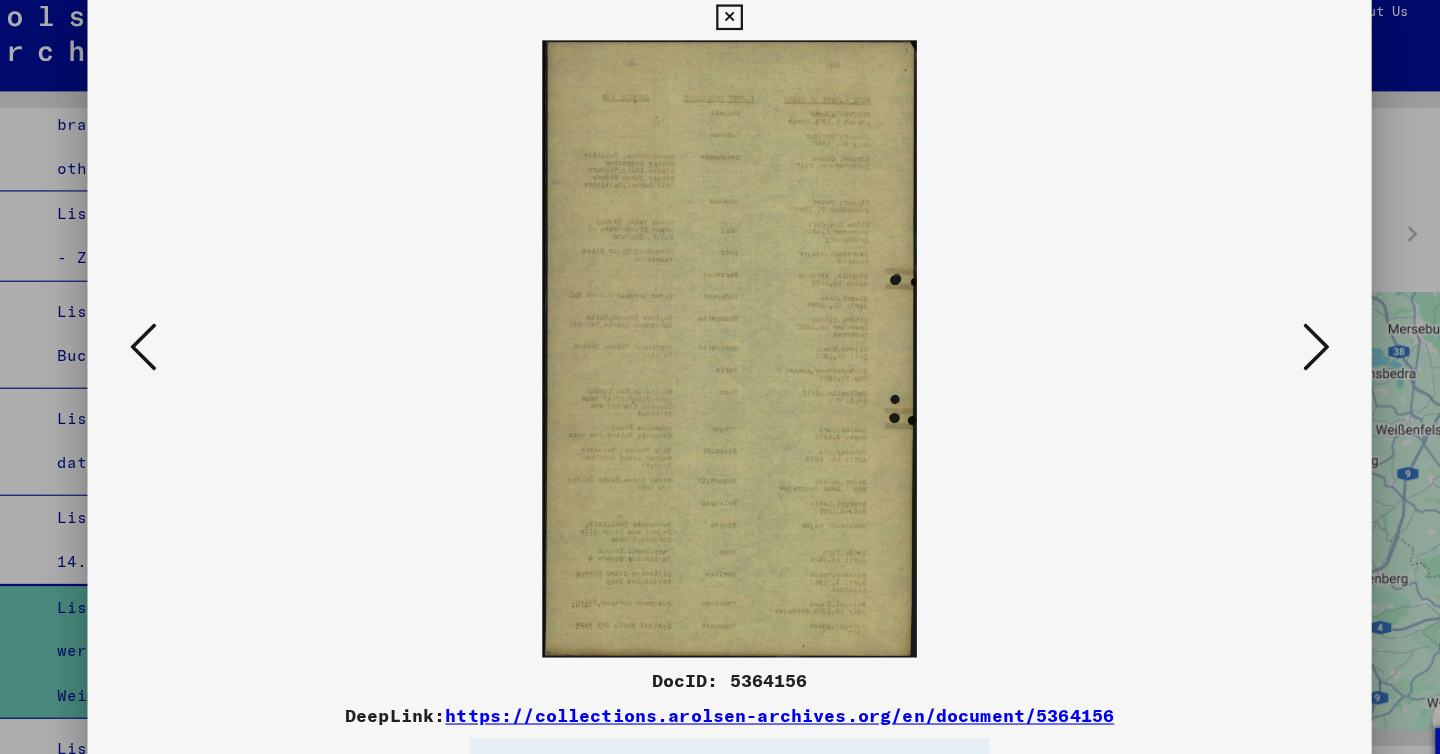 click at bounding box center (1246, 325) 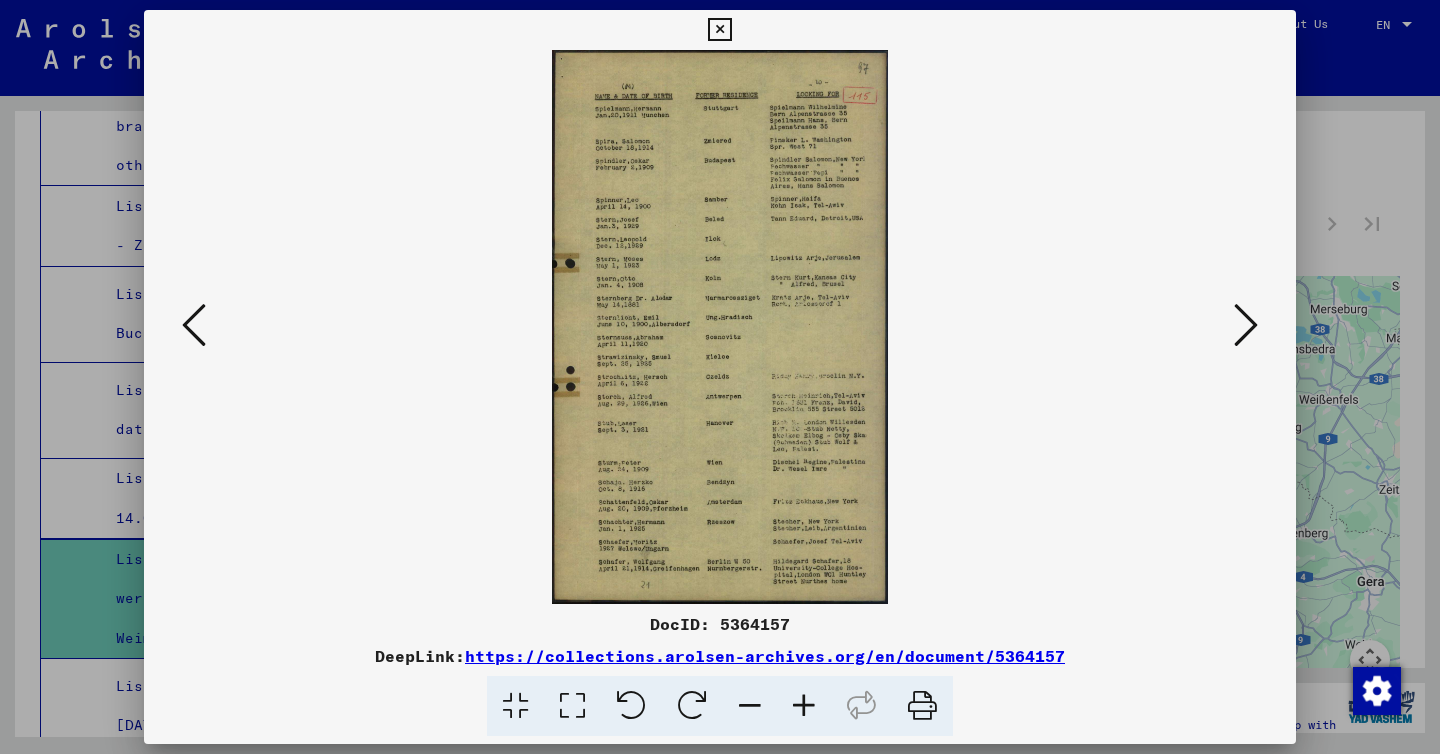 click at bounding box center [1246, 325] 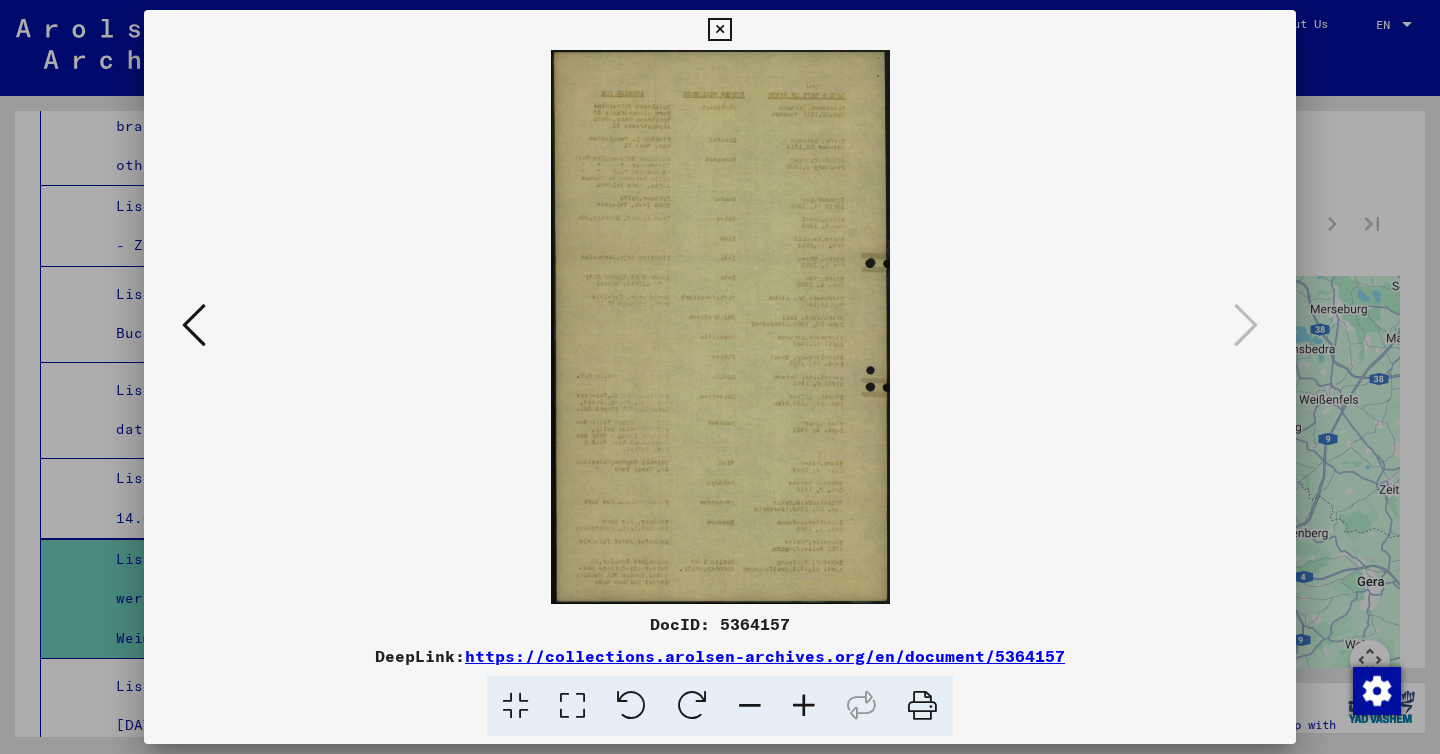 click at bounding box center [719, 30] 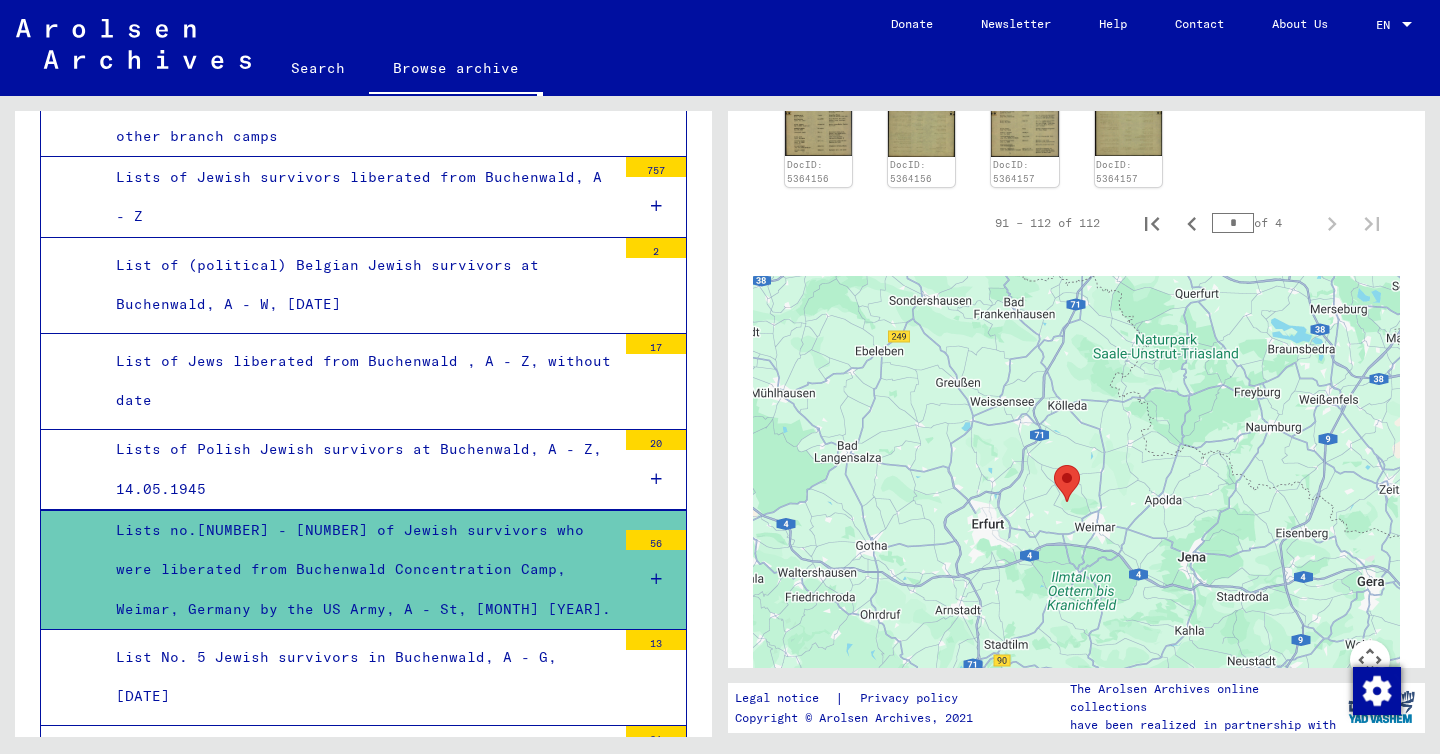 scroll, scrollTop: 24449, scrollLeft: 0, axis: vertical 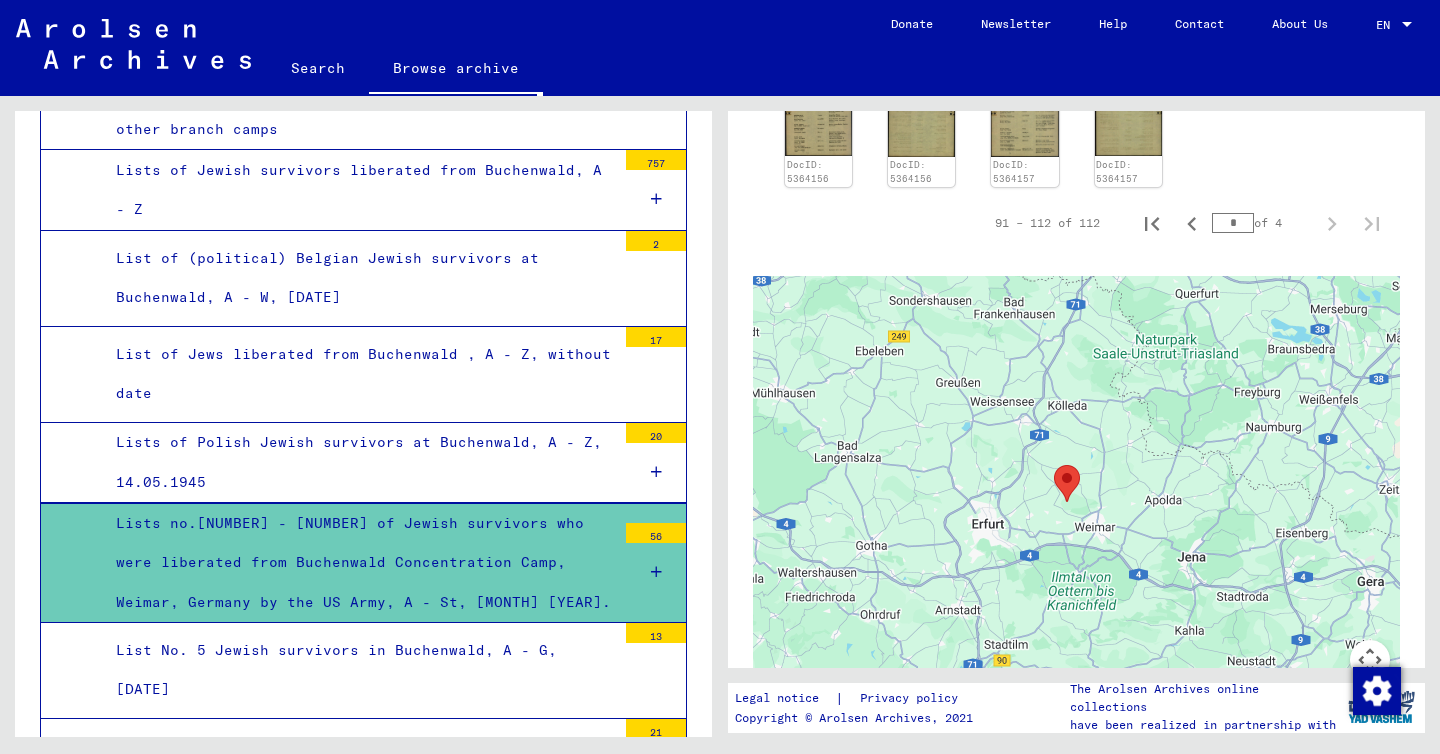 click on "Lists of Polish Jewish survivors at Buchenwald, A - Z, 14.05.1945" at bounding box center (358, 462) 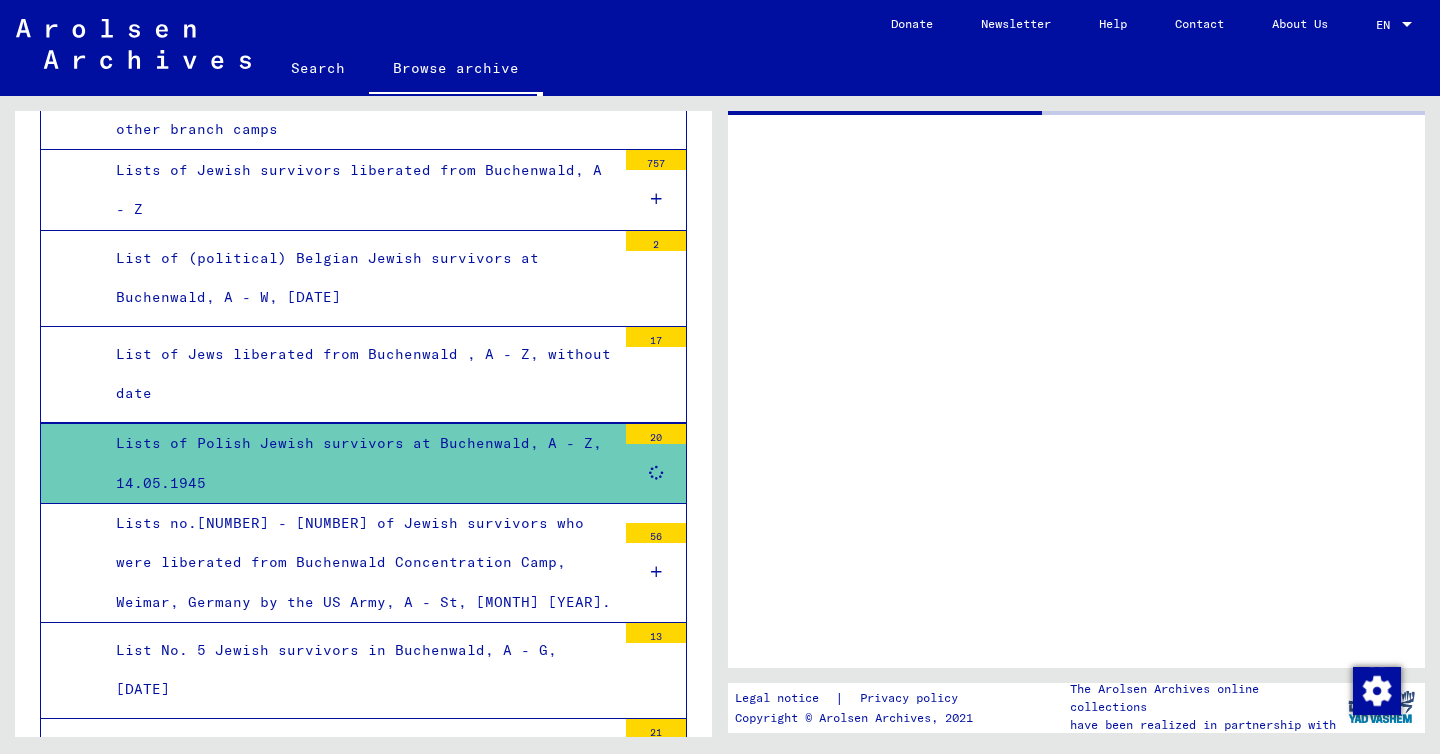 scroll, scrollTop: 0, scrollLeft: 0, axis: both 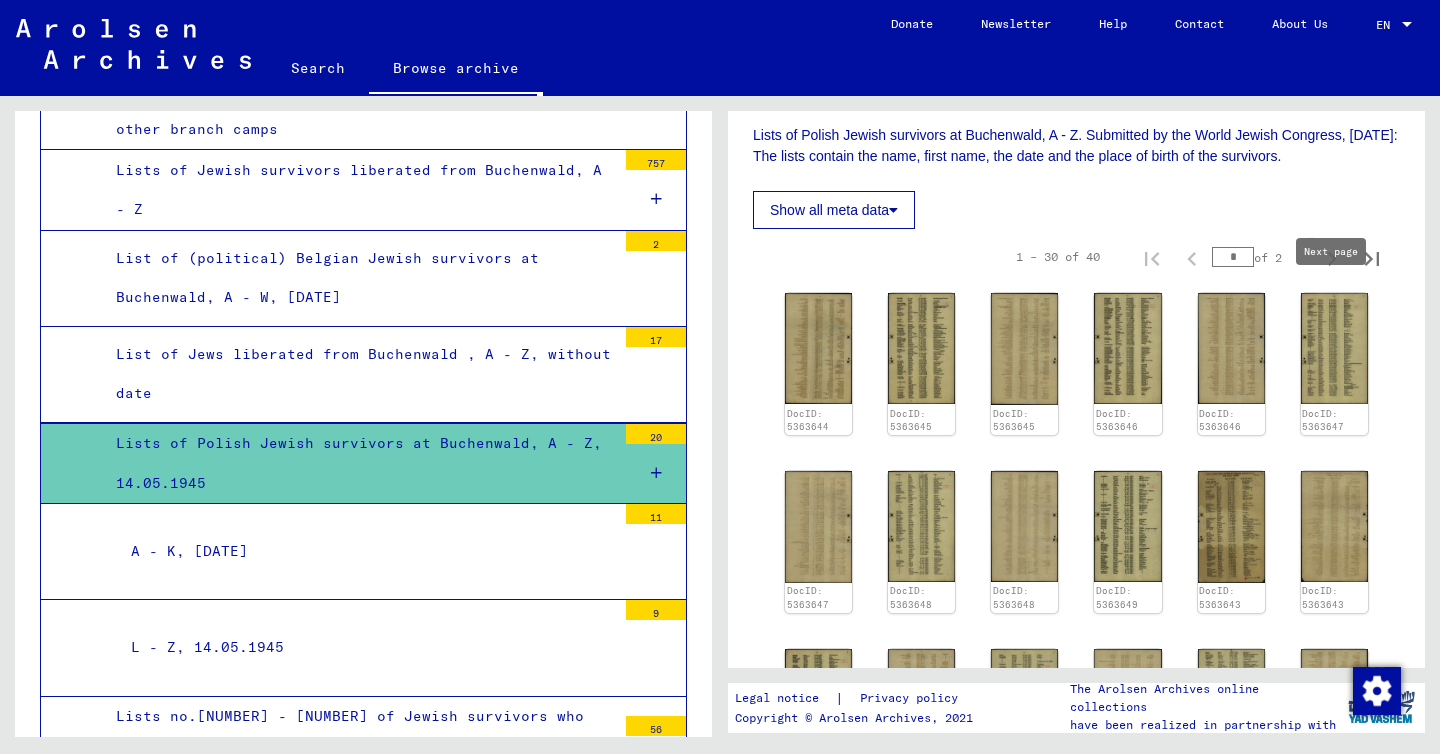 click 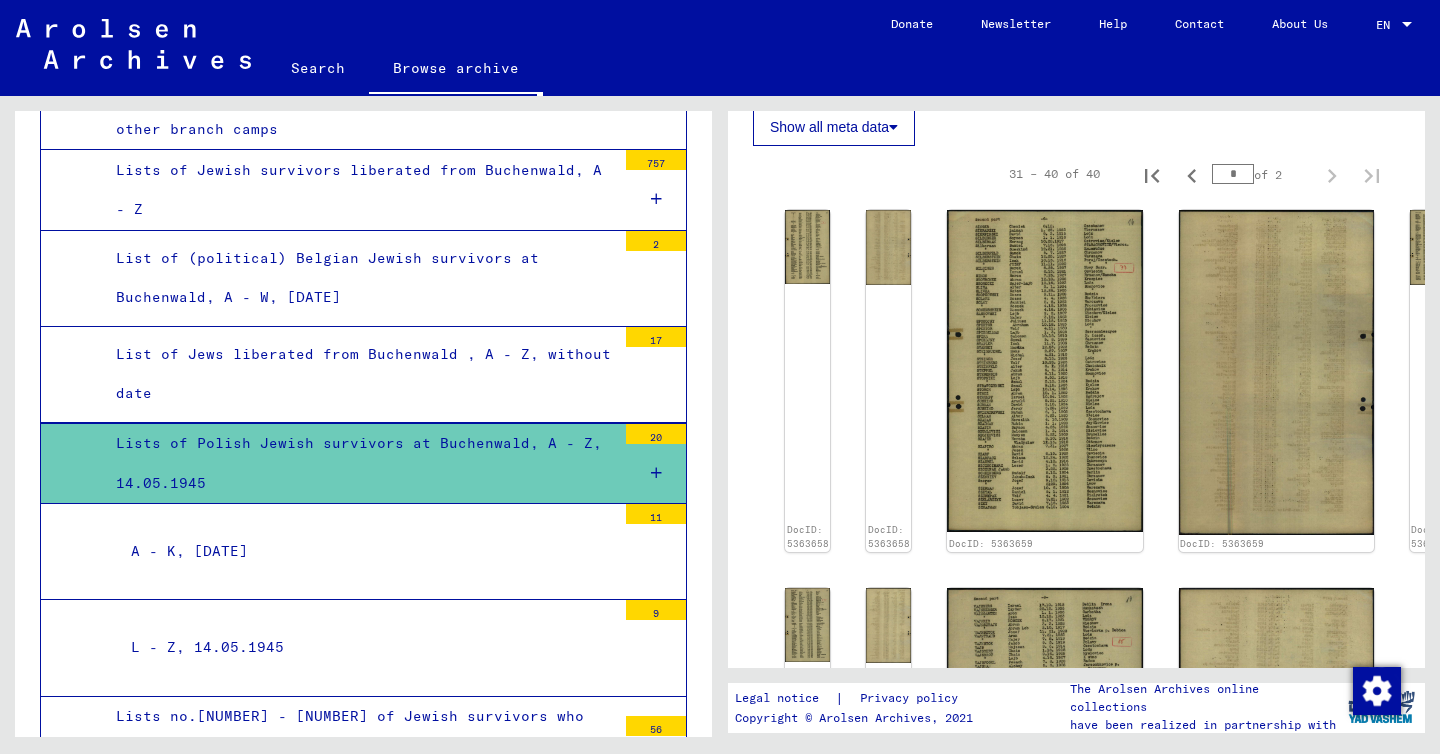 scroll, scrollTop: 447, scrollLeft: 0, axis: vertical 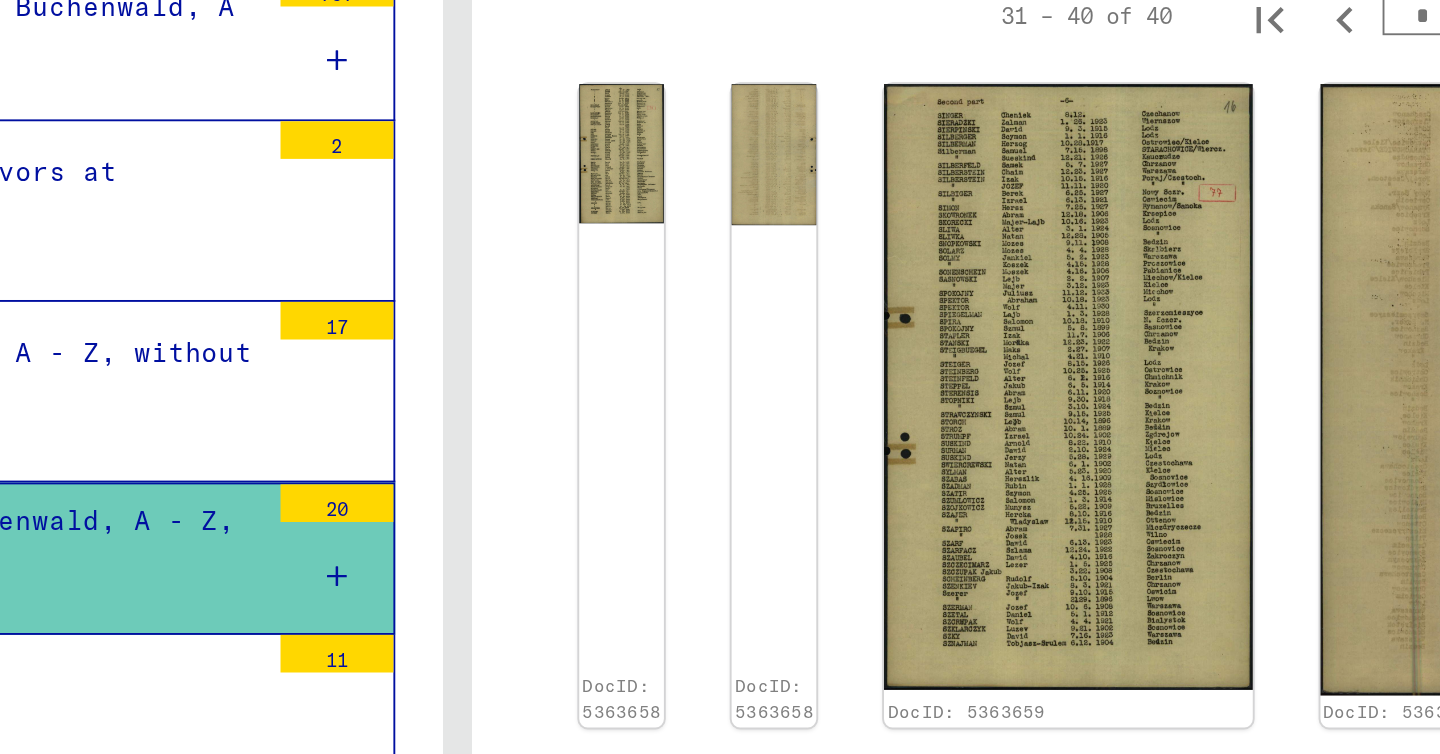click 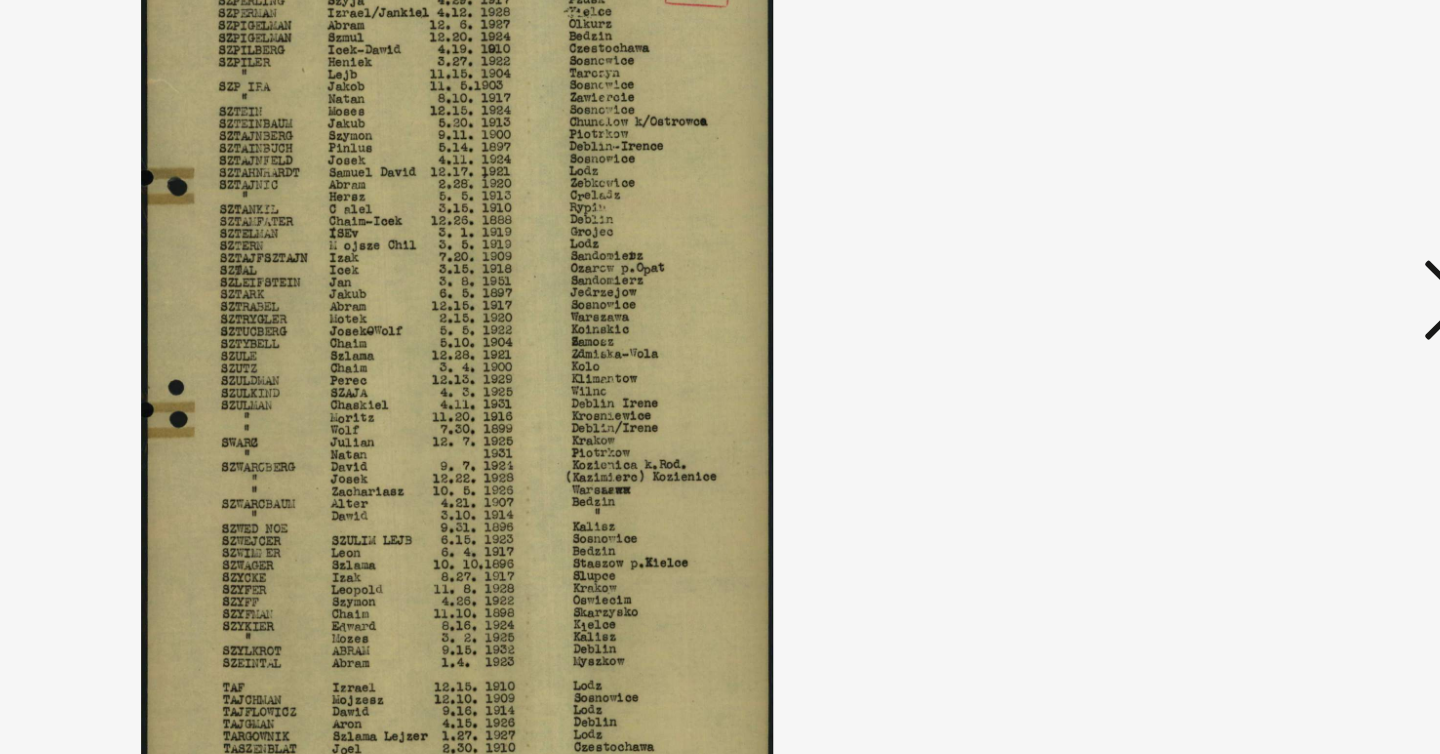 click at bounding box center [720, 327] 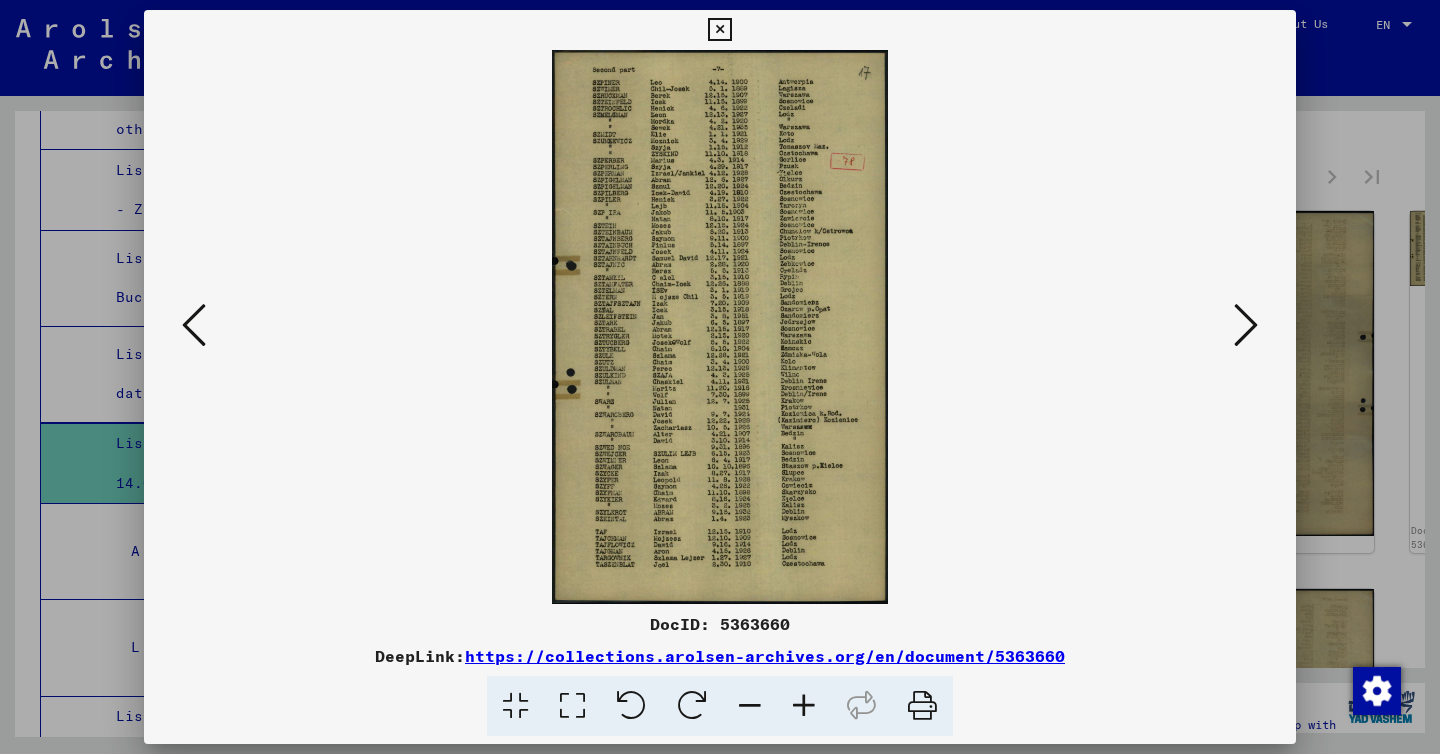 click at bounding box center (719, 30) 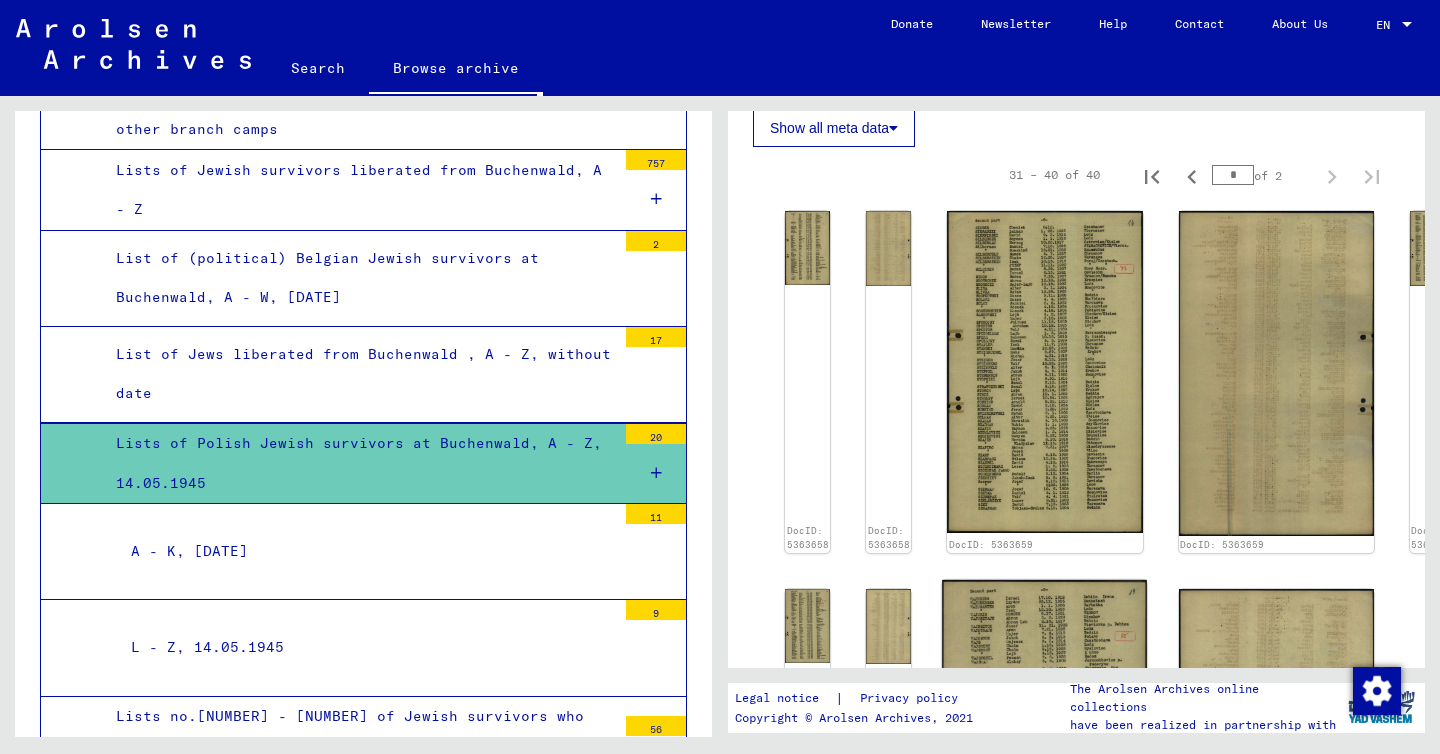 click 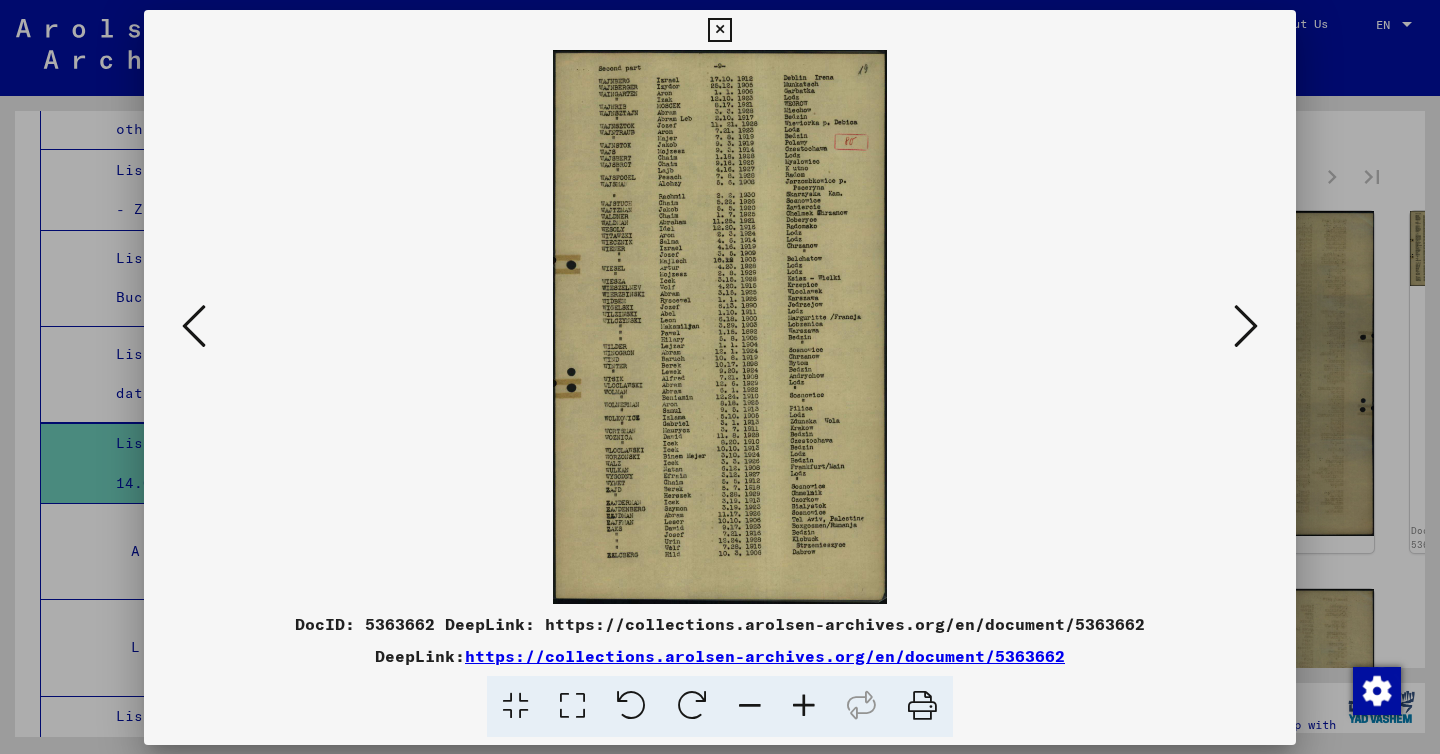 click at bounding box center [720, 327] 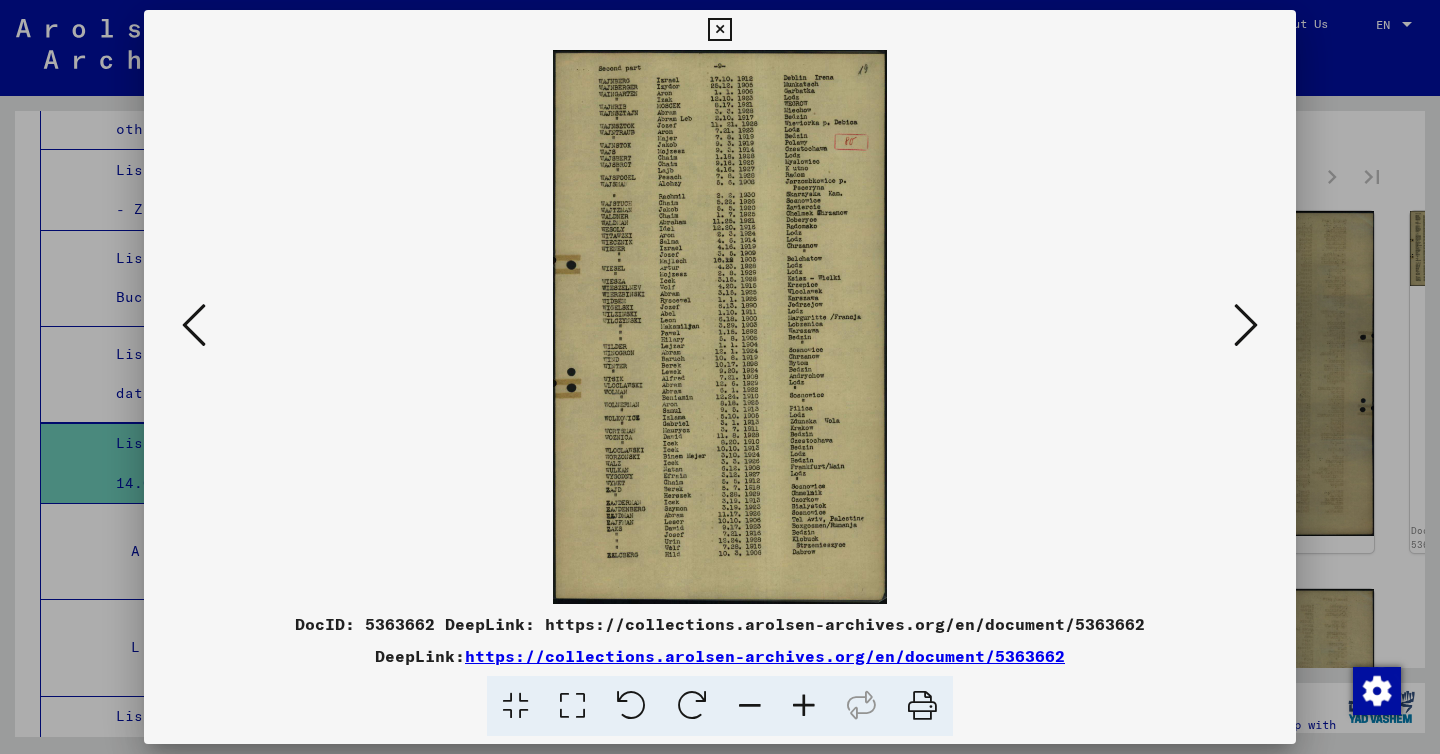 click at bounding box center [720, 327] 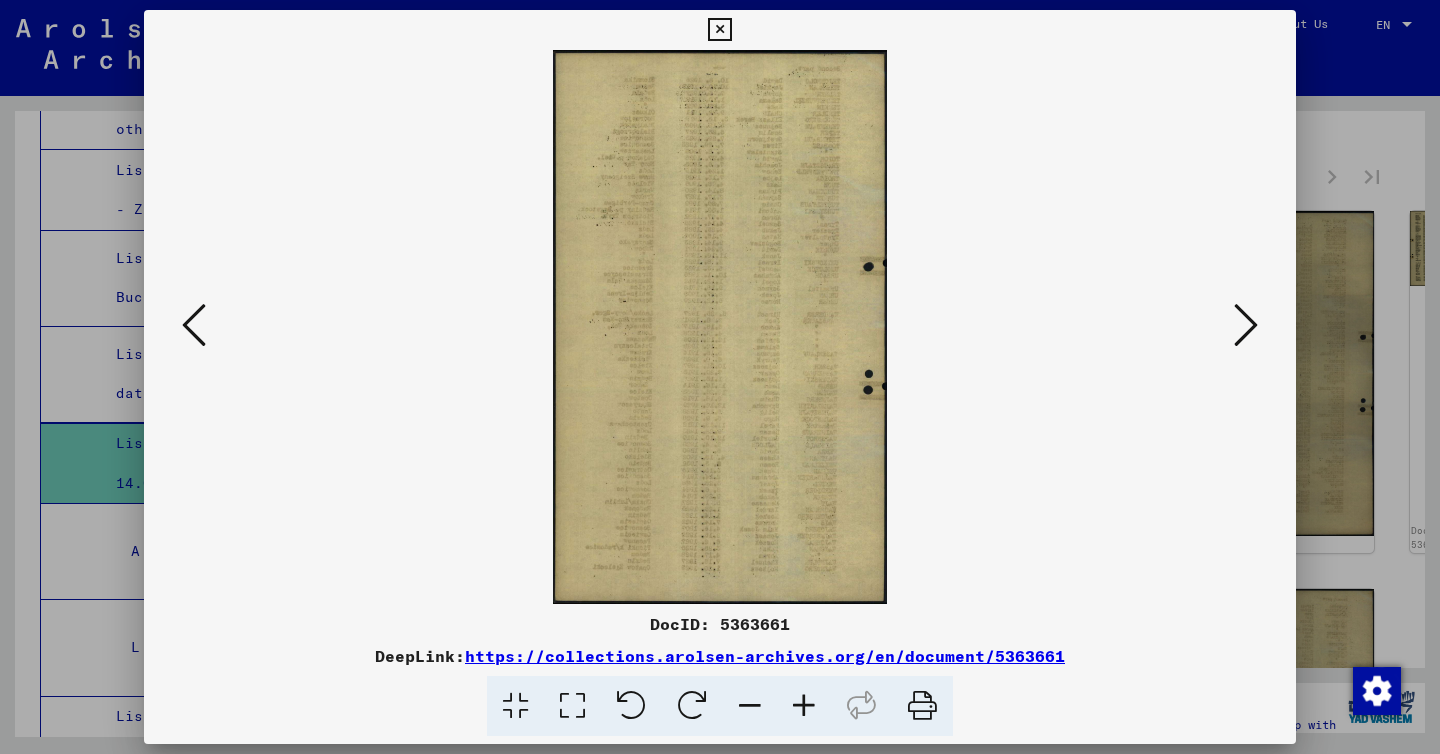 click at bounding box center (194, 325) 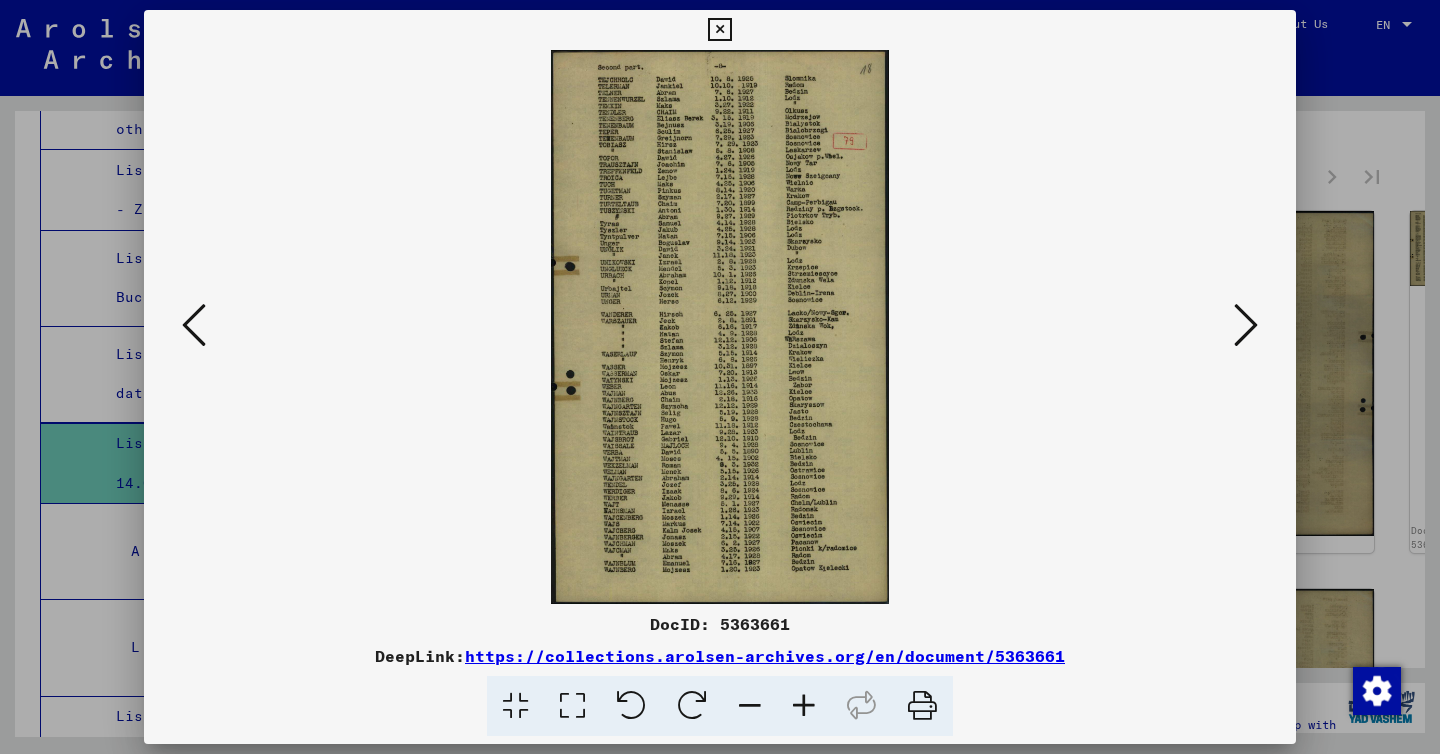 click at bounding box center (720, 327) 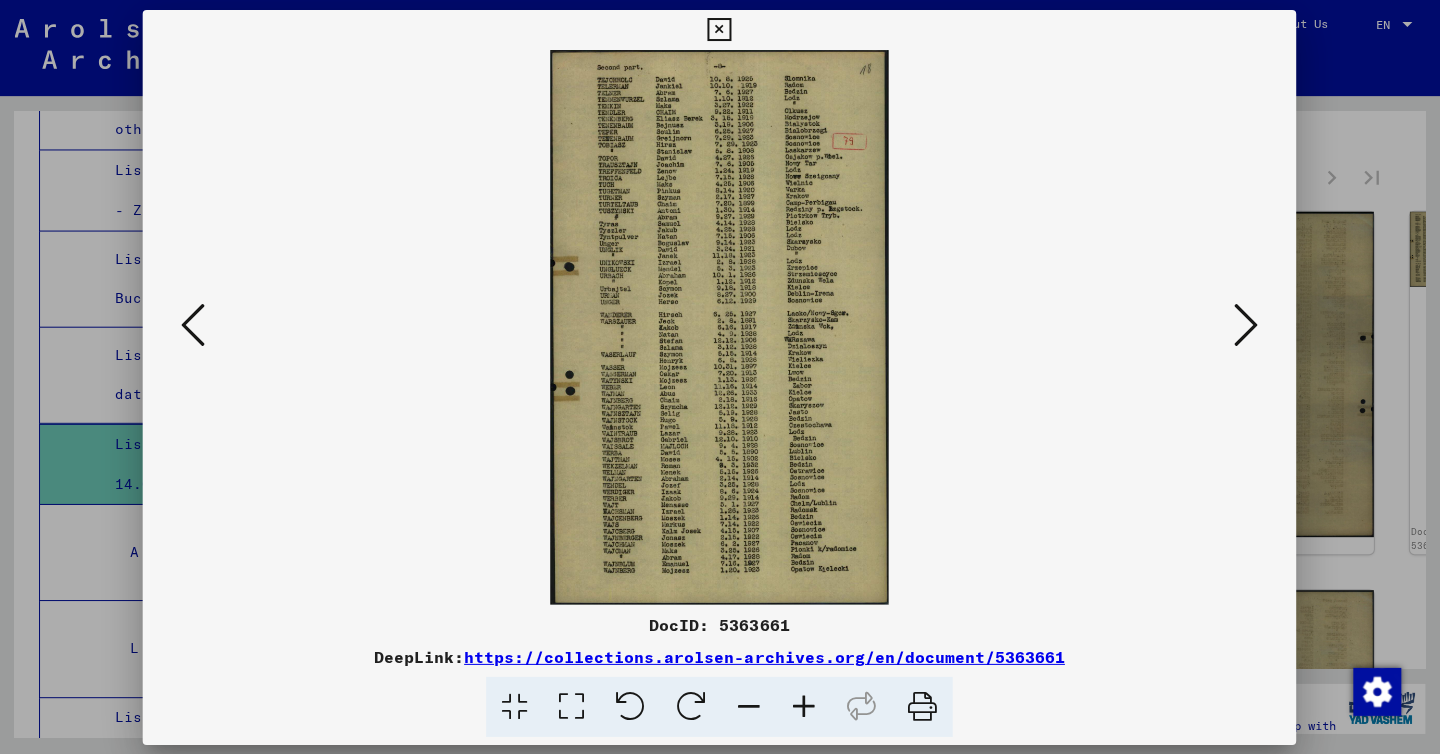 scroll, scrollTop: 0, scrollLeft: 0, axis: both 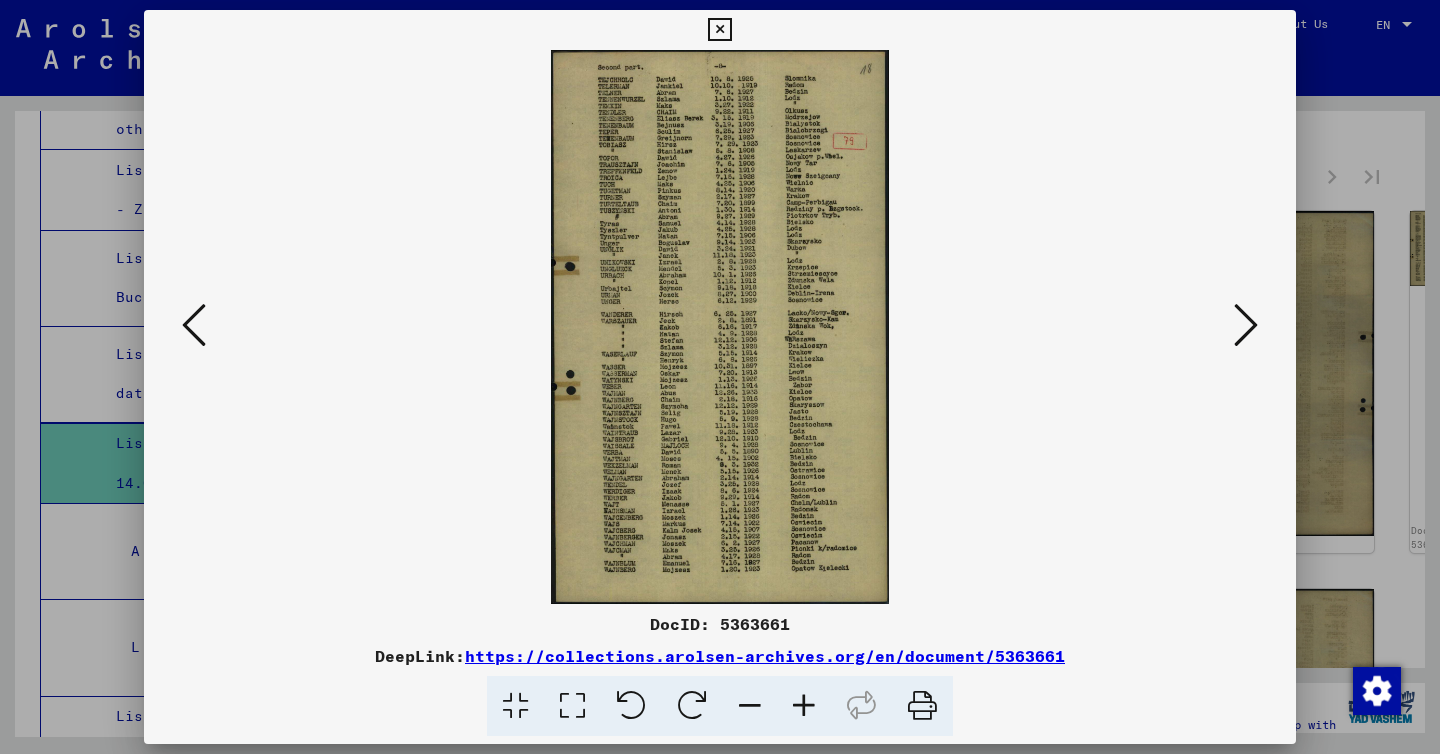 click at bounding box center [194, 325] 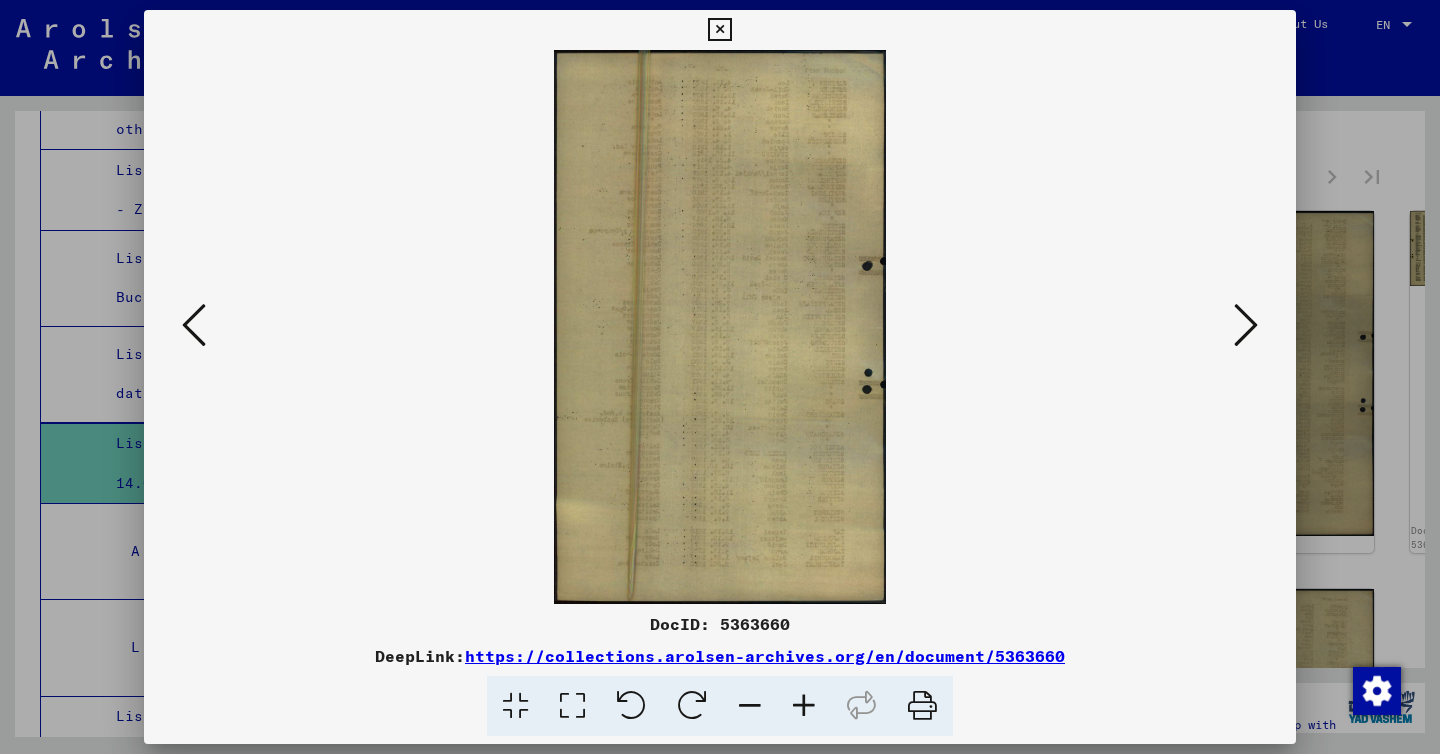 click at bounding box center [194, 325] 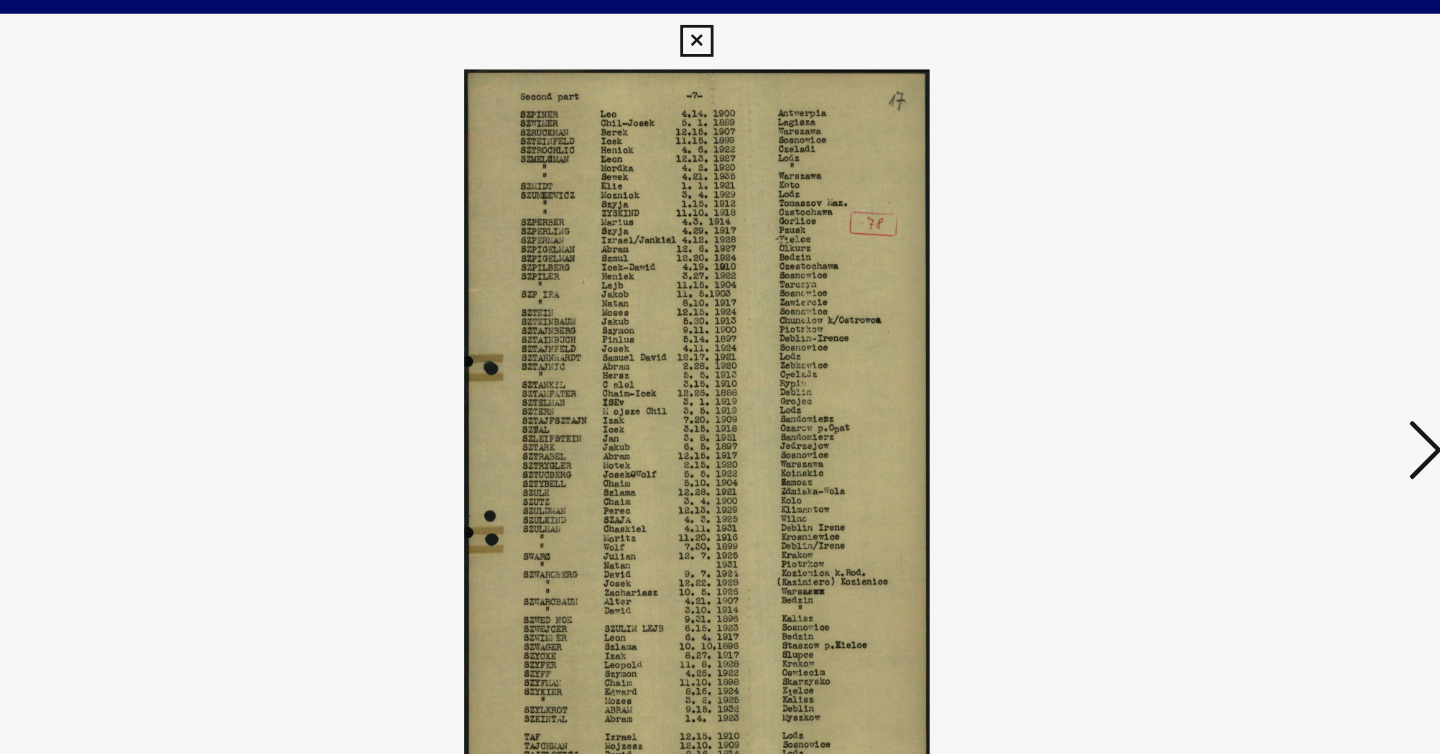 click at bounding box center (1246, 325) 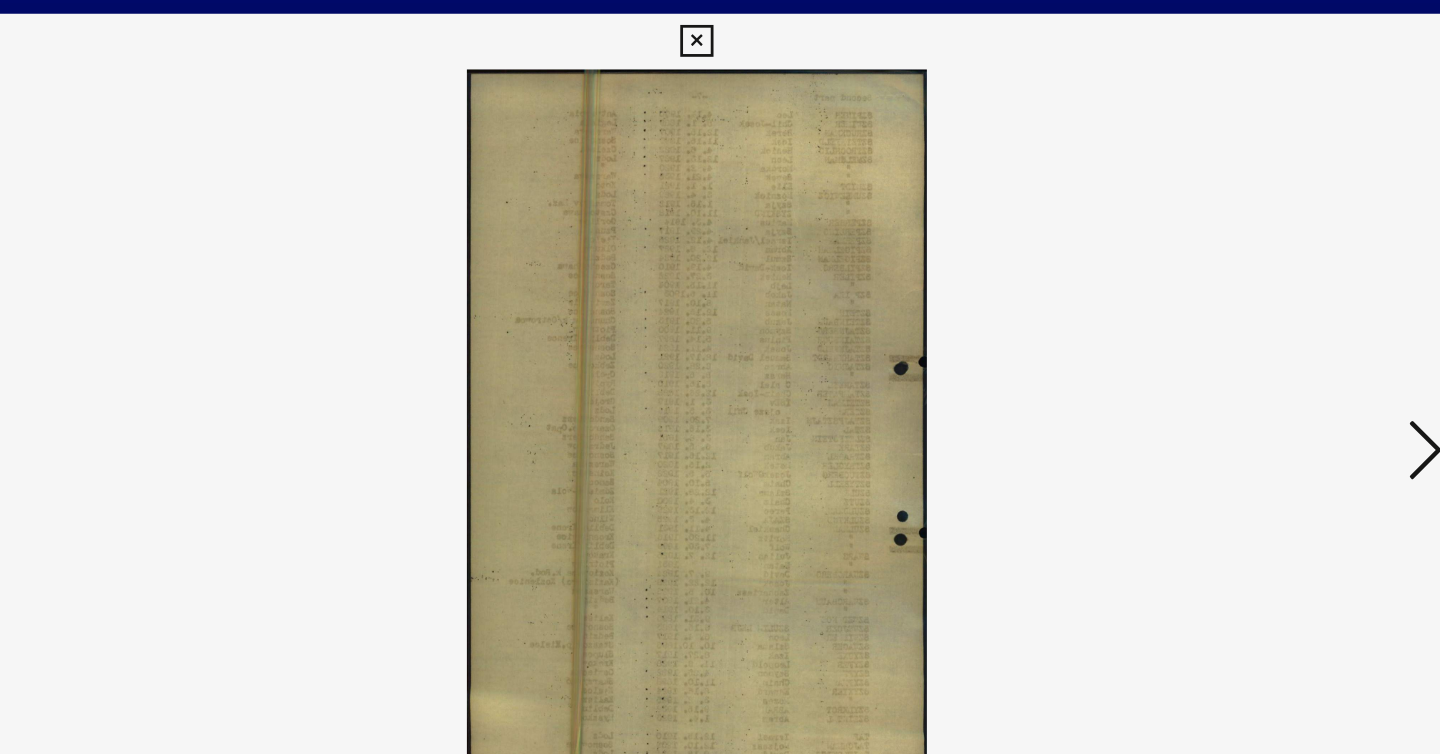 click at bounding box center (1246, 325) 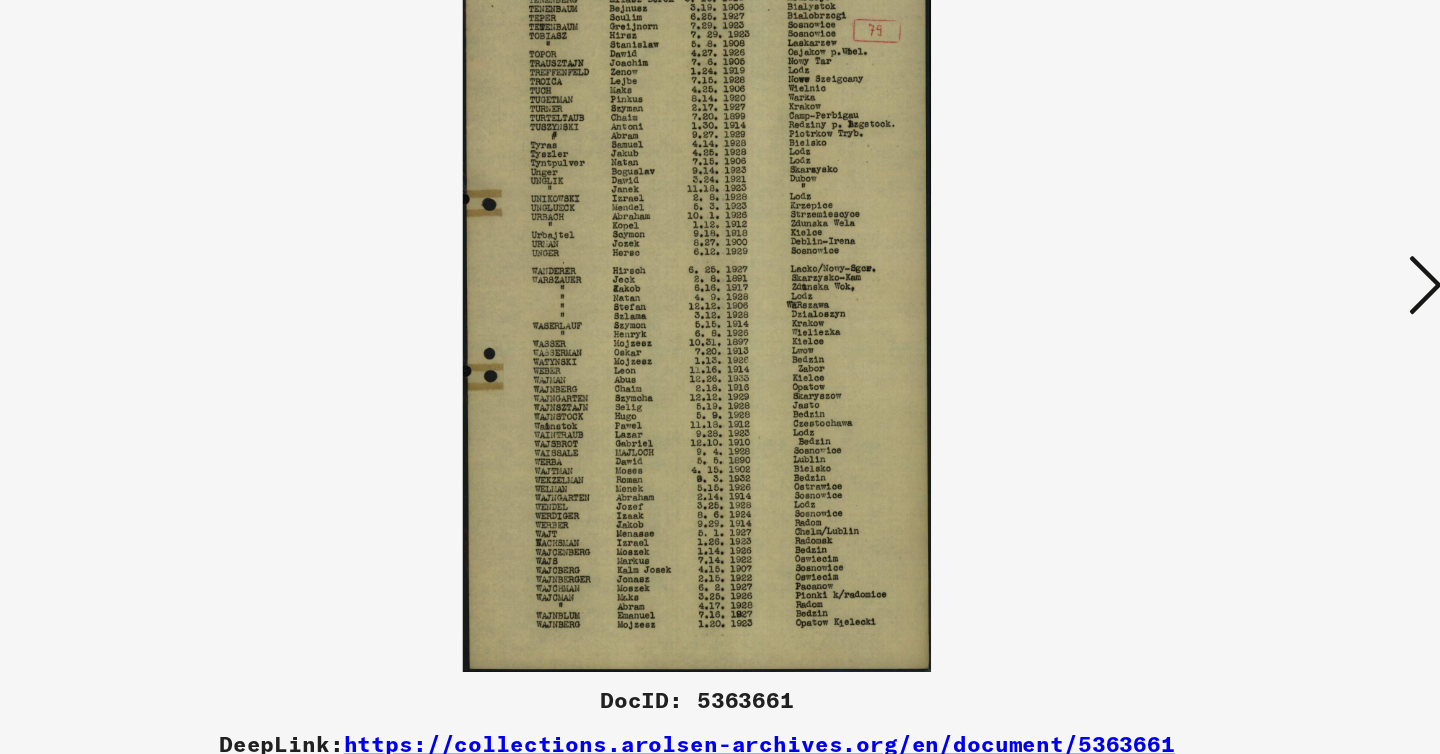click at bounding box center [1246, 325] 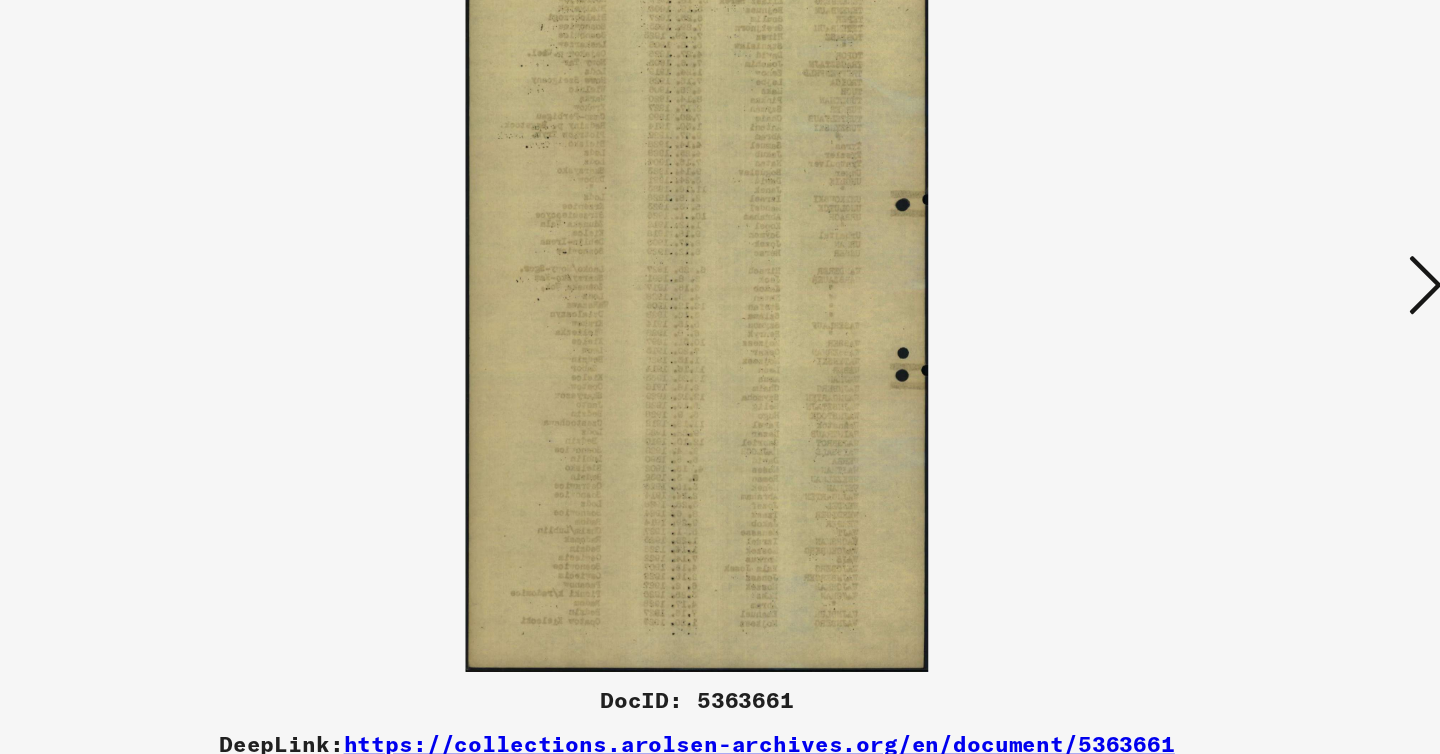 click at bounding box center [1246, 325] 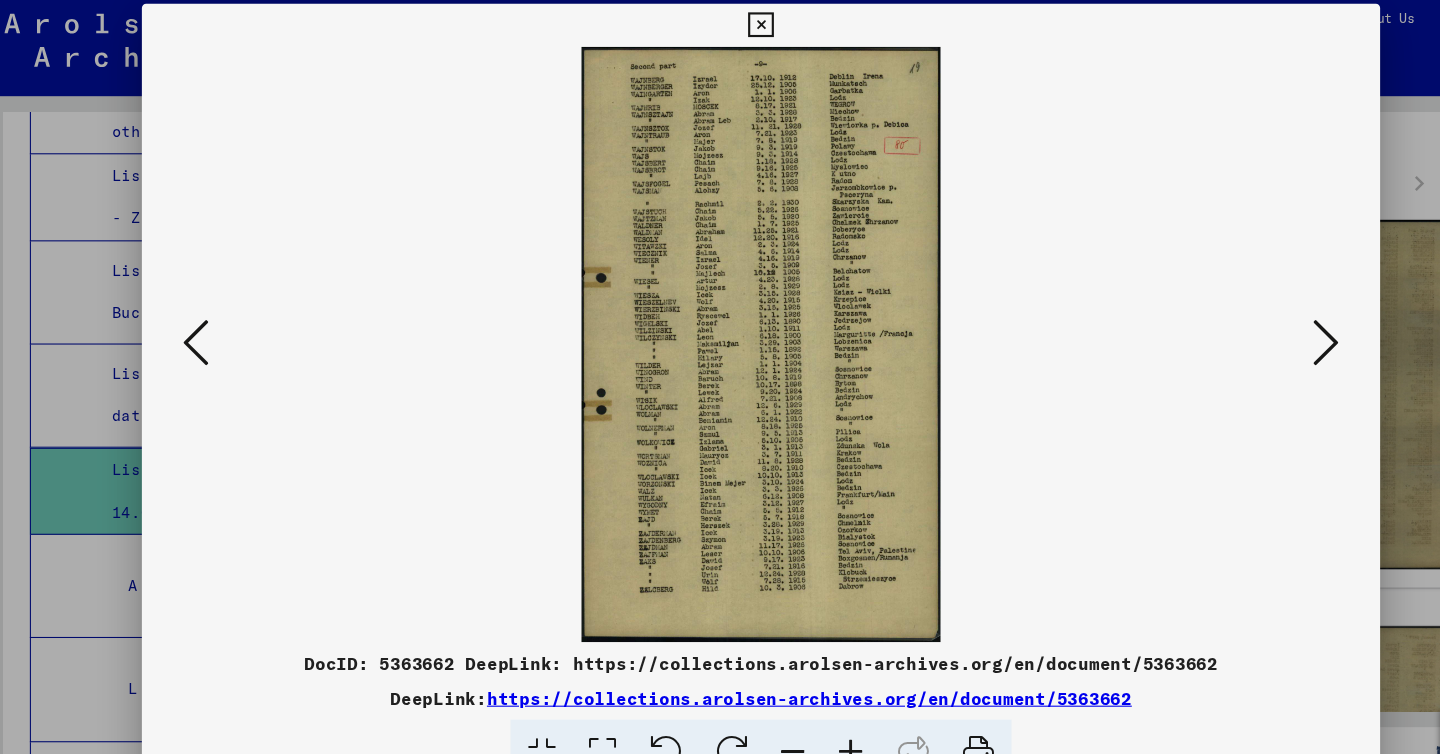 click at bounding box center (194, 325) 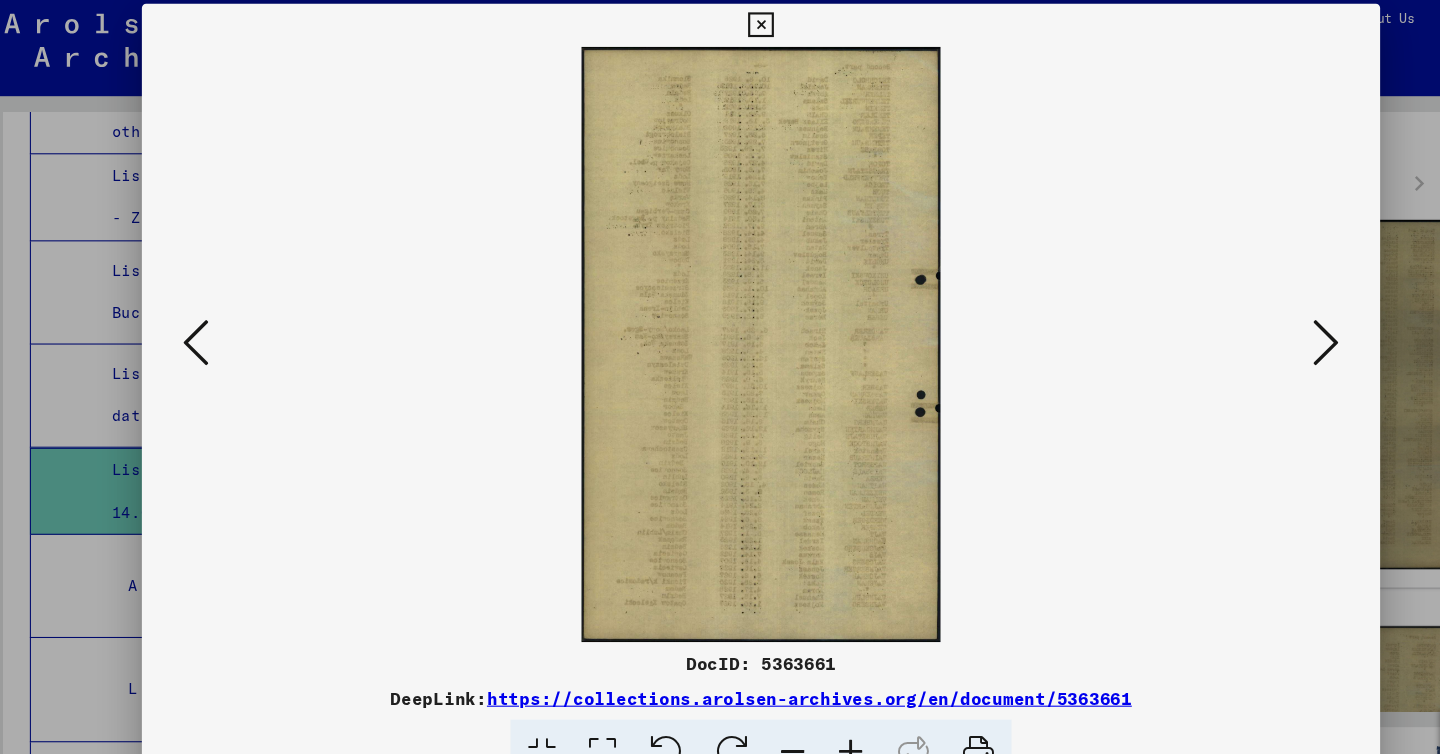 click at bounding box center [194, 325] 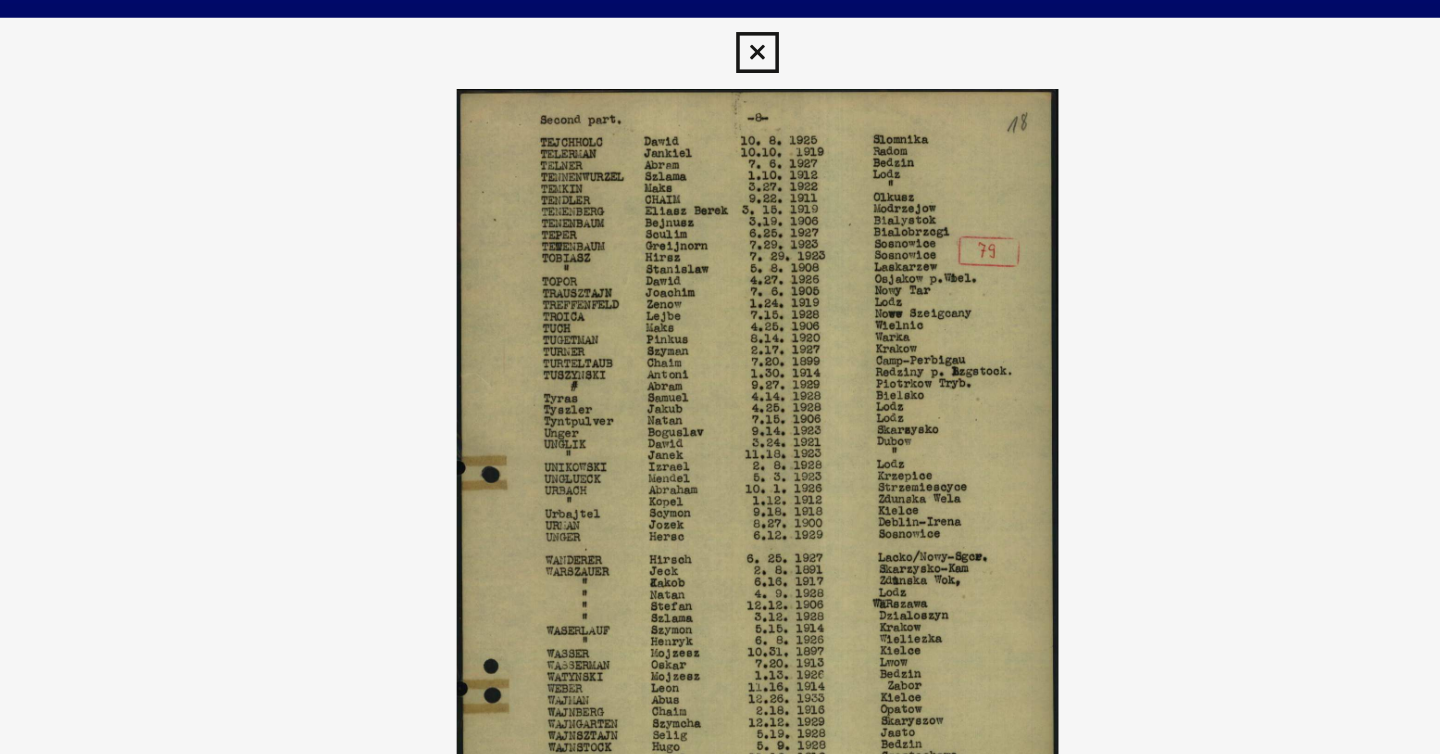 click at bounding box center [719, 30] 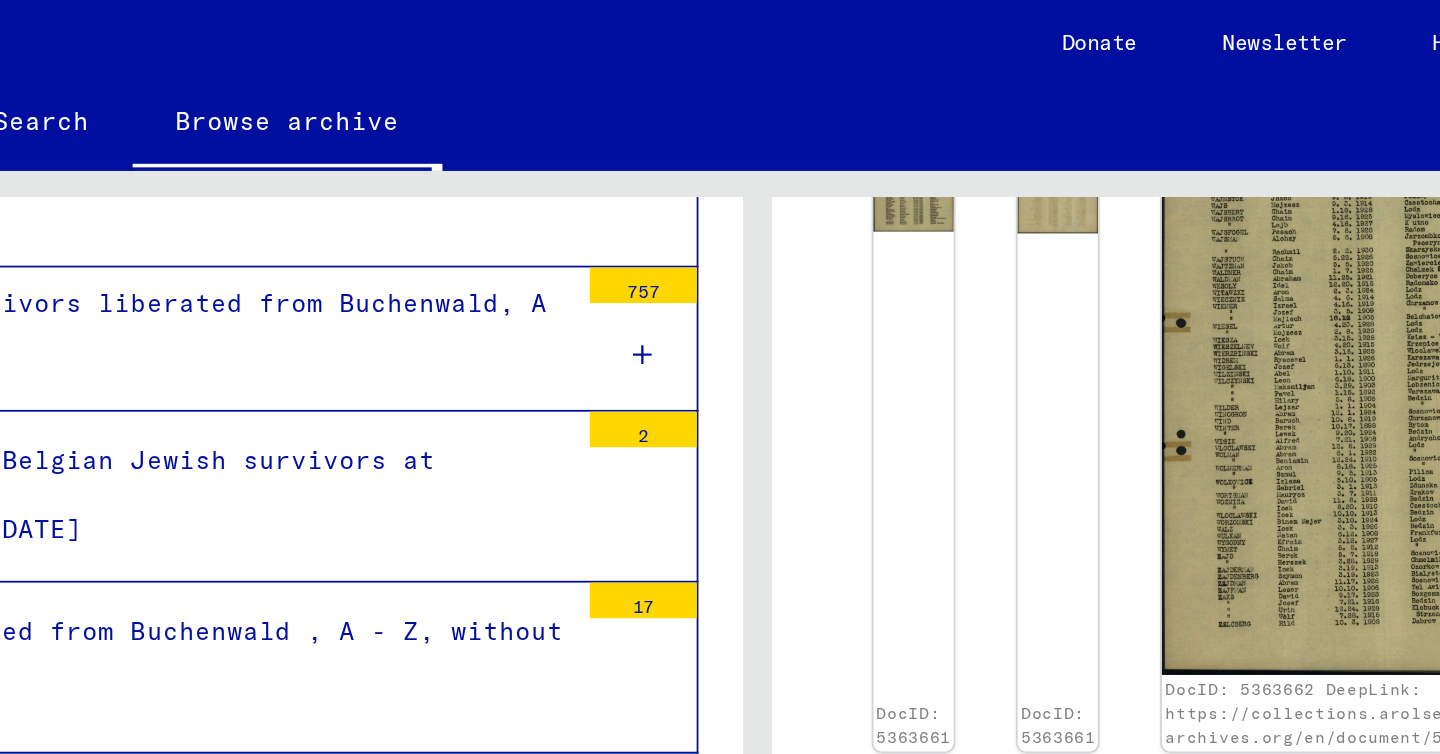 scroll, scrollTop: 984, scrollLeft: 0, axis: vertical 